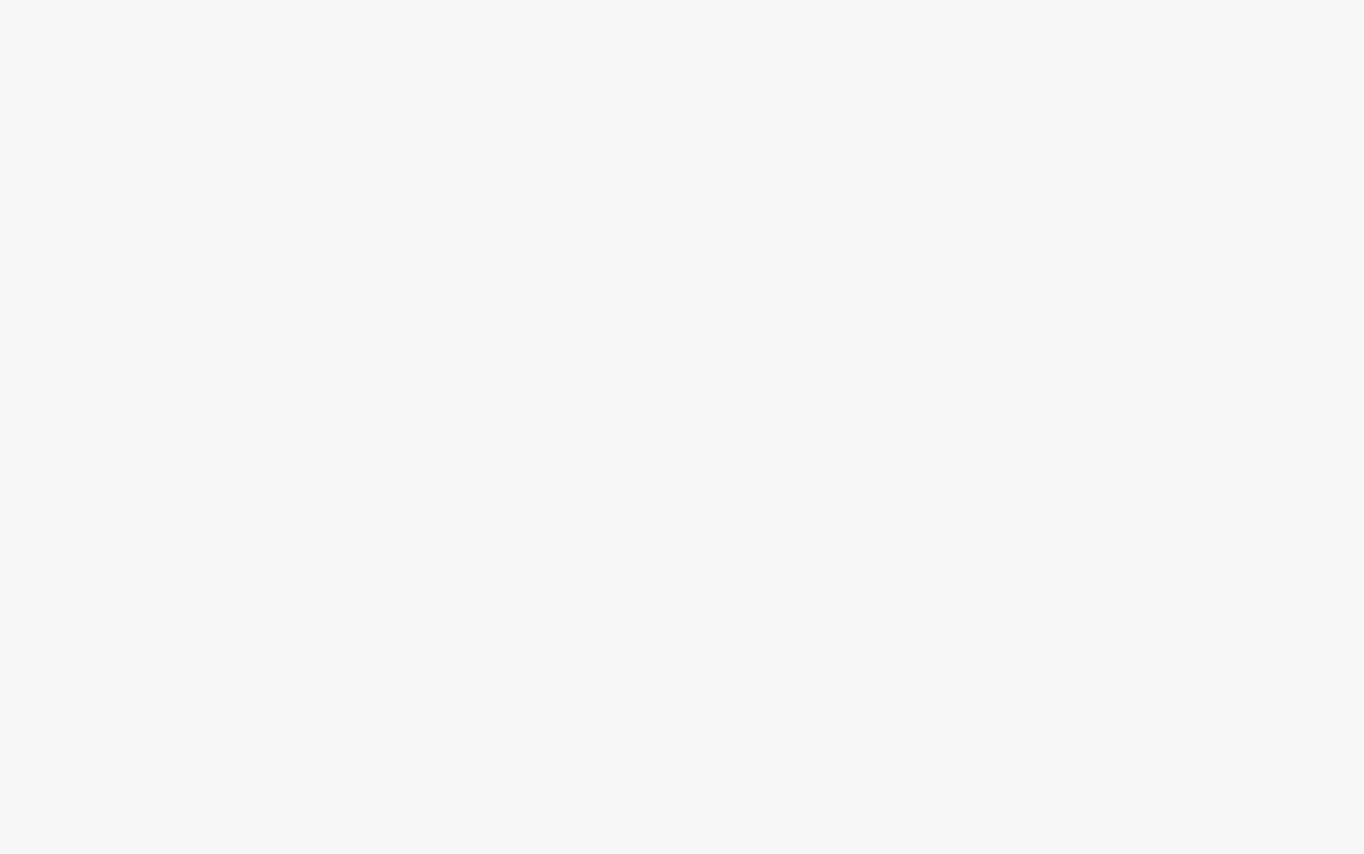 scroll, scrollTop: 0, scrollLeft: 0, axis: both 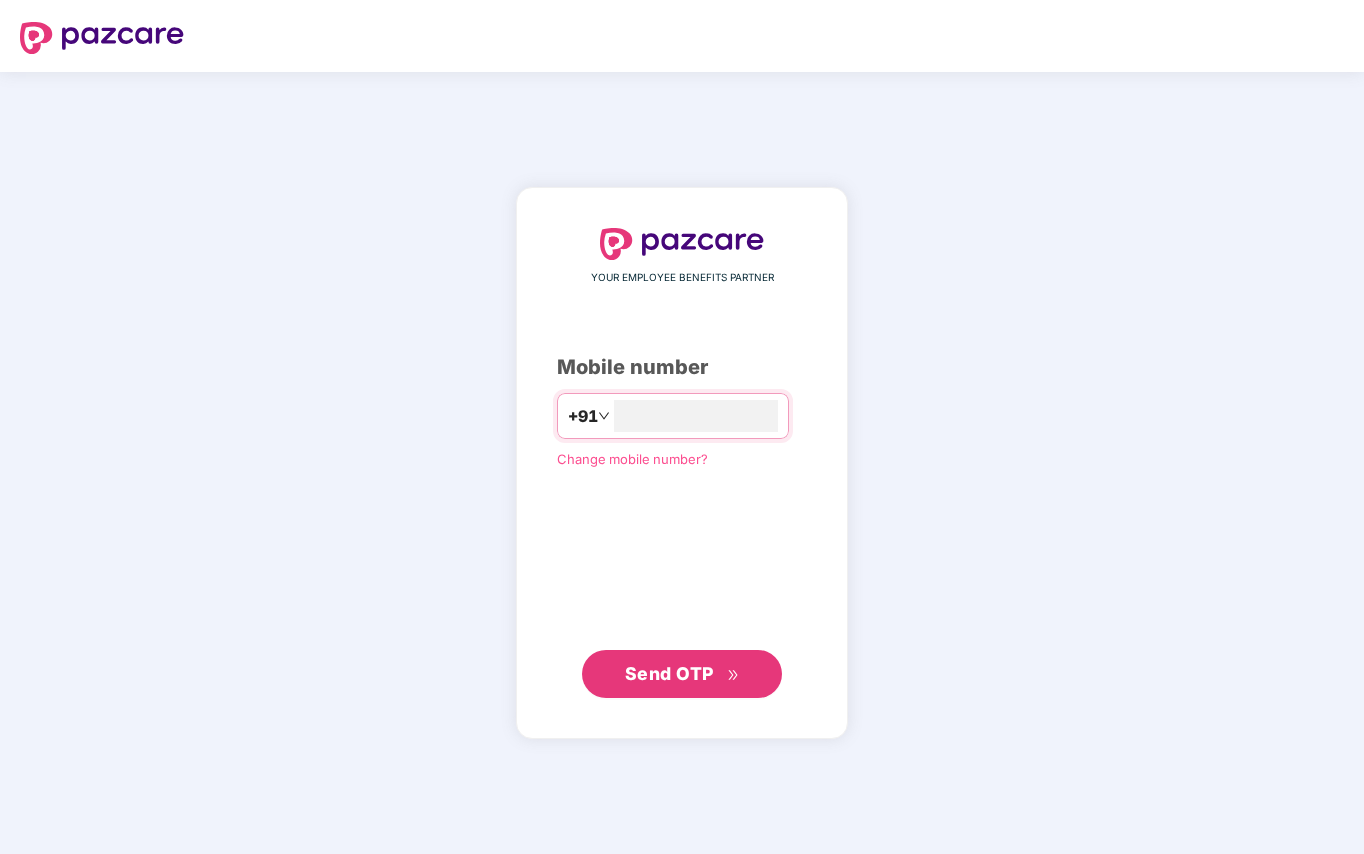 type on "**********" 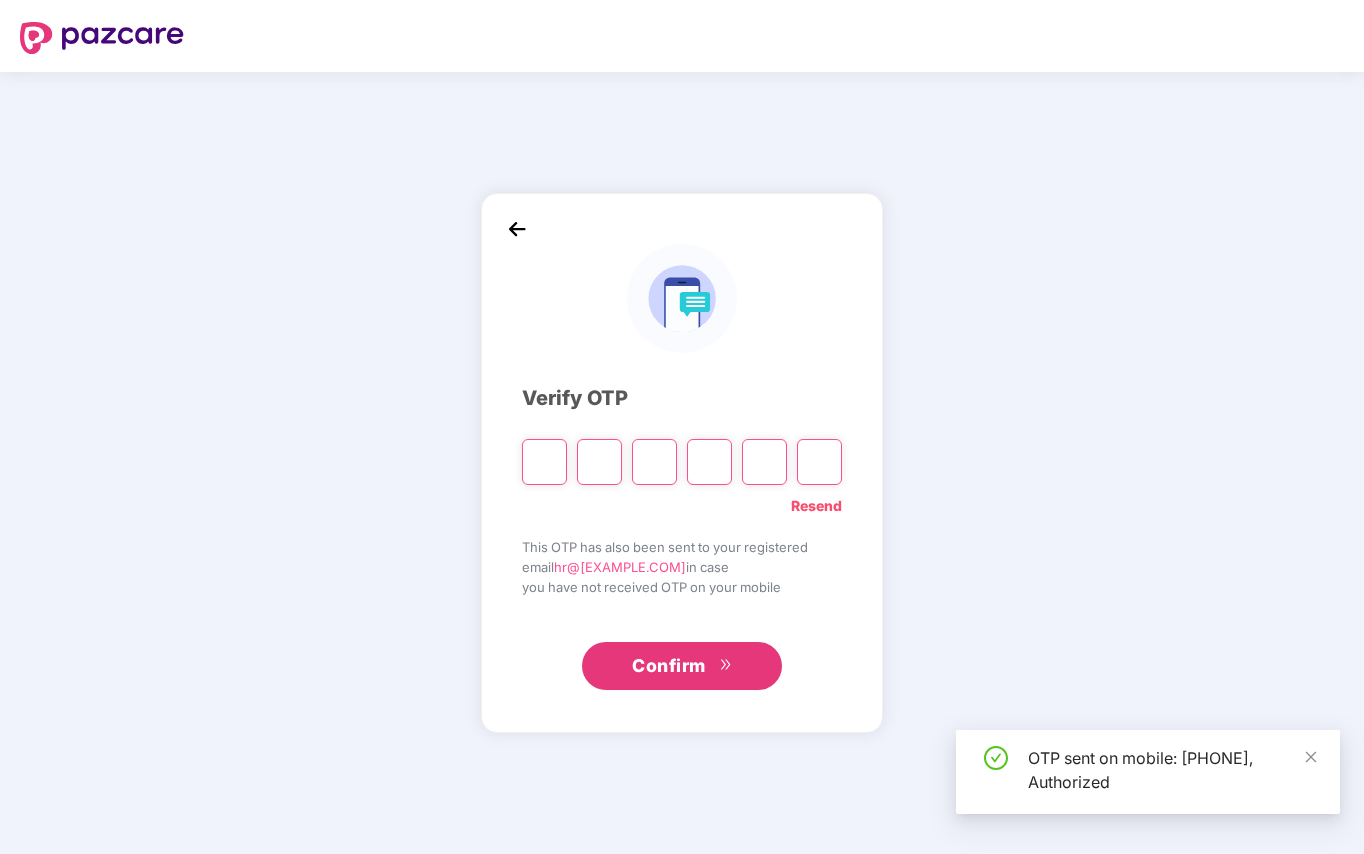 click at bounding box center [544, 462] 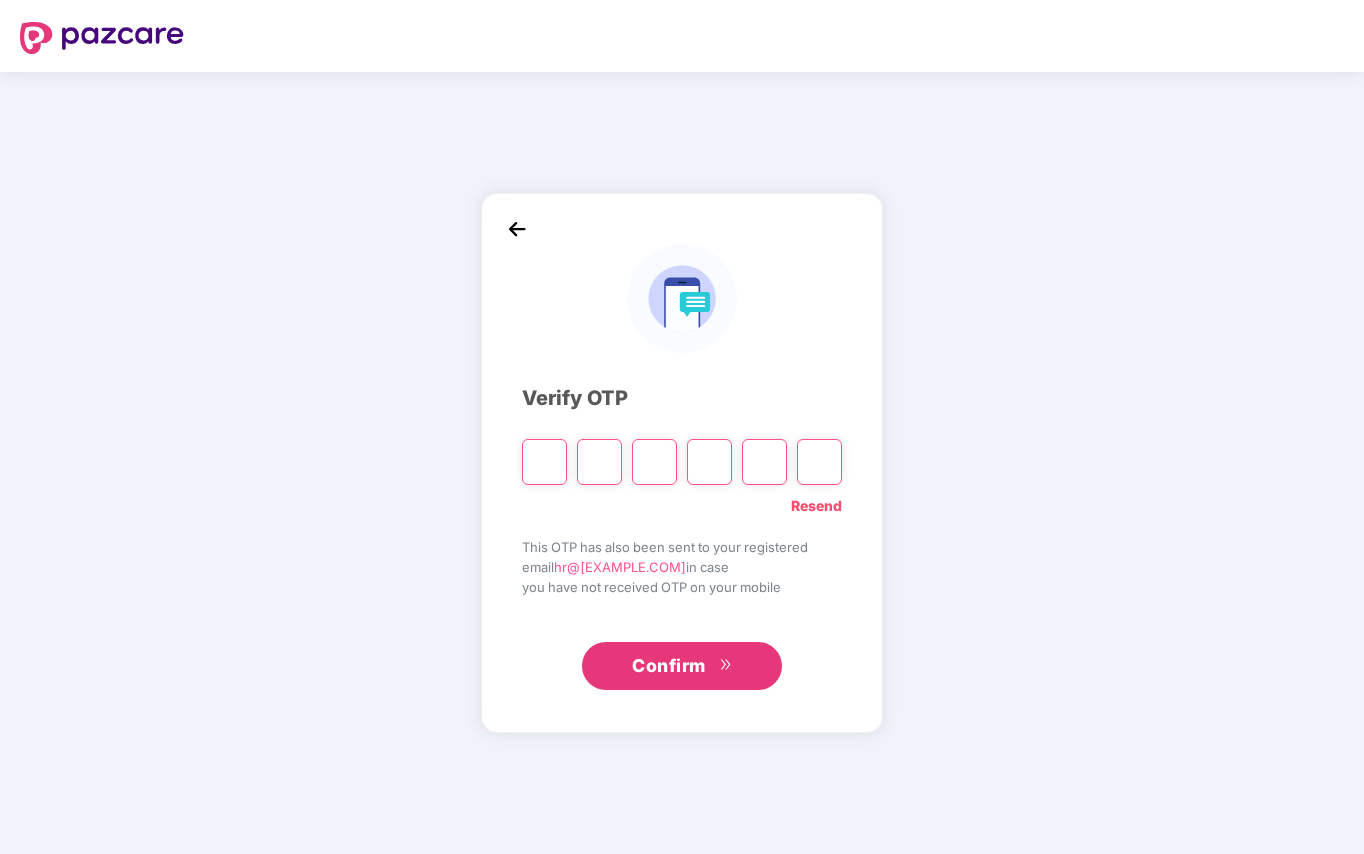 type on "*" 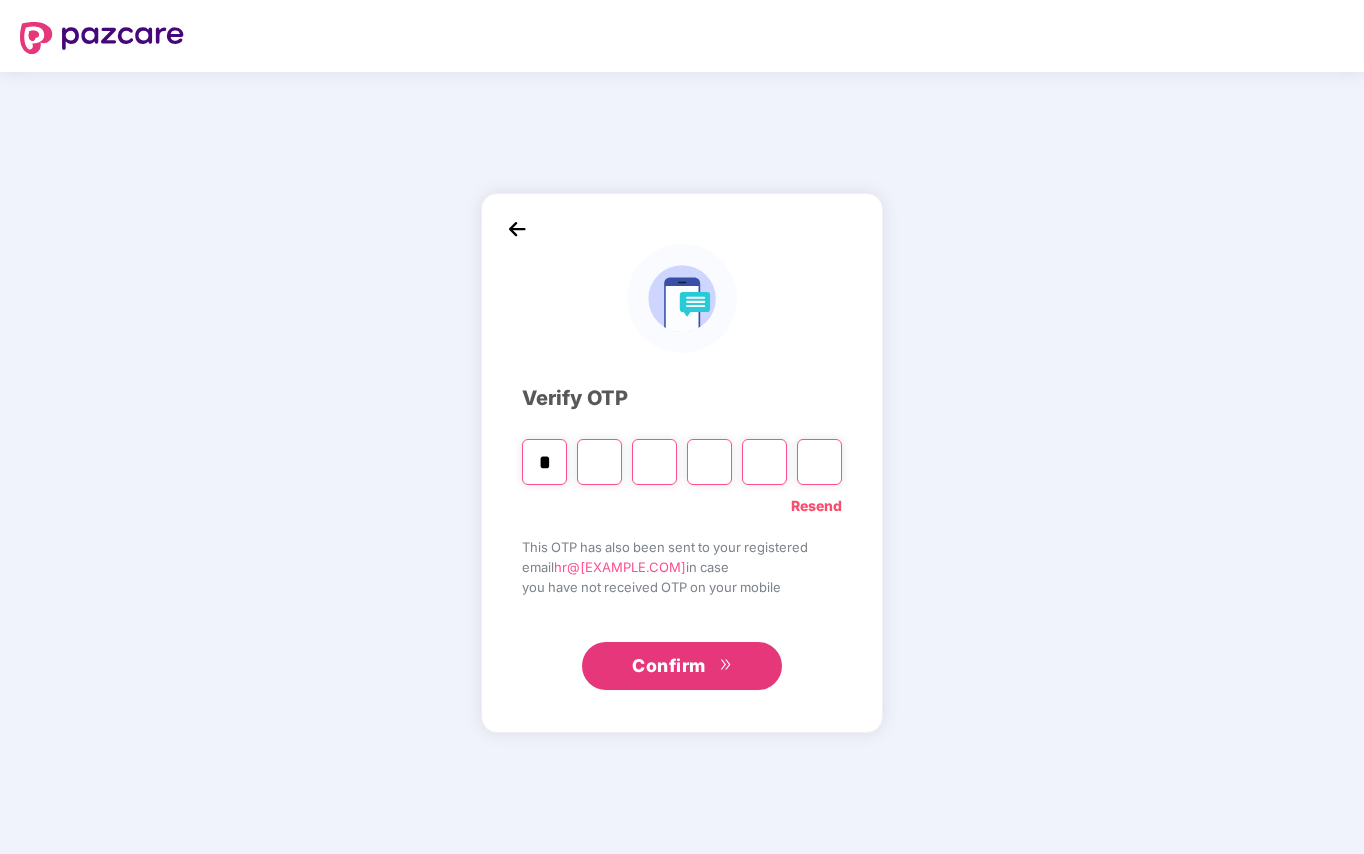 type on "*" 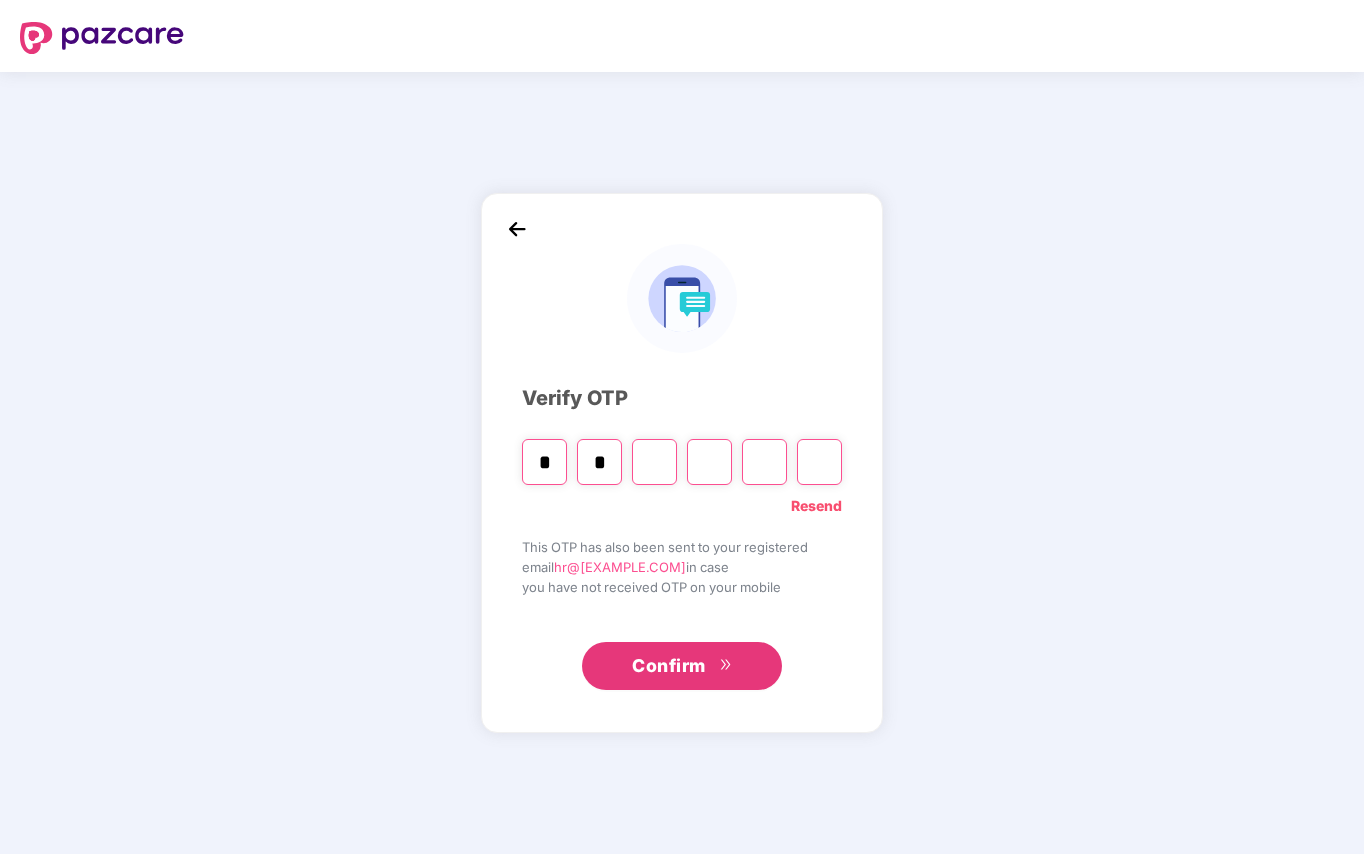 type on "*" 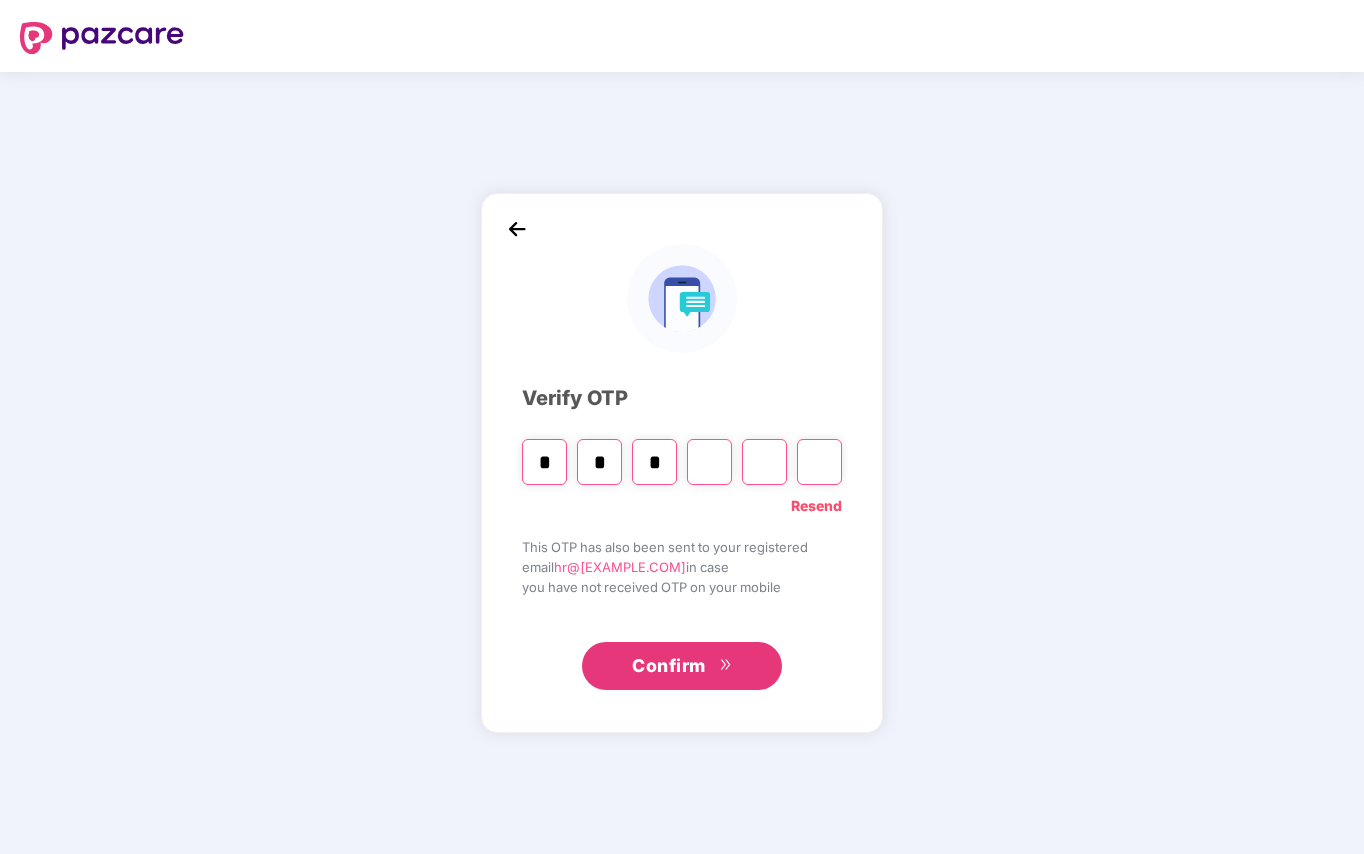 type on "*" 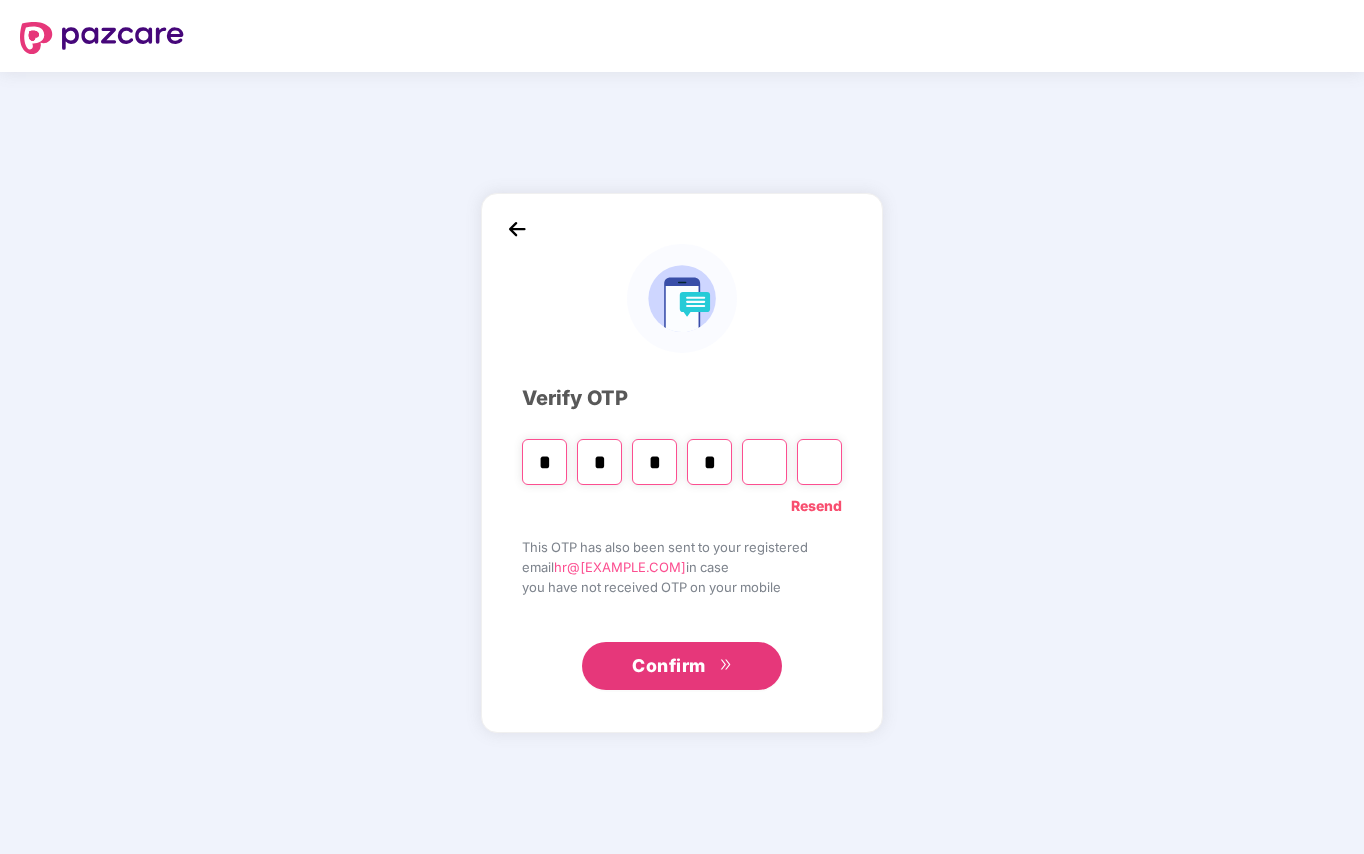 type on "*" 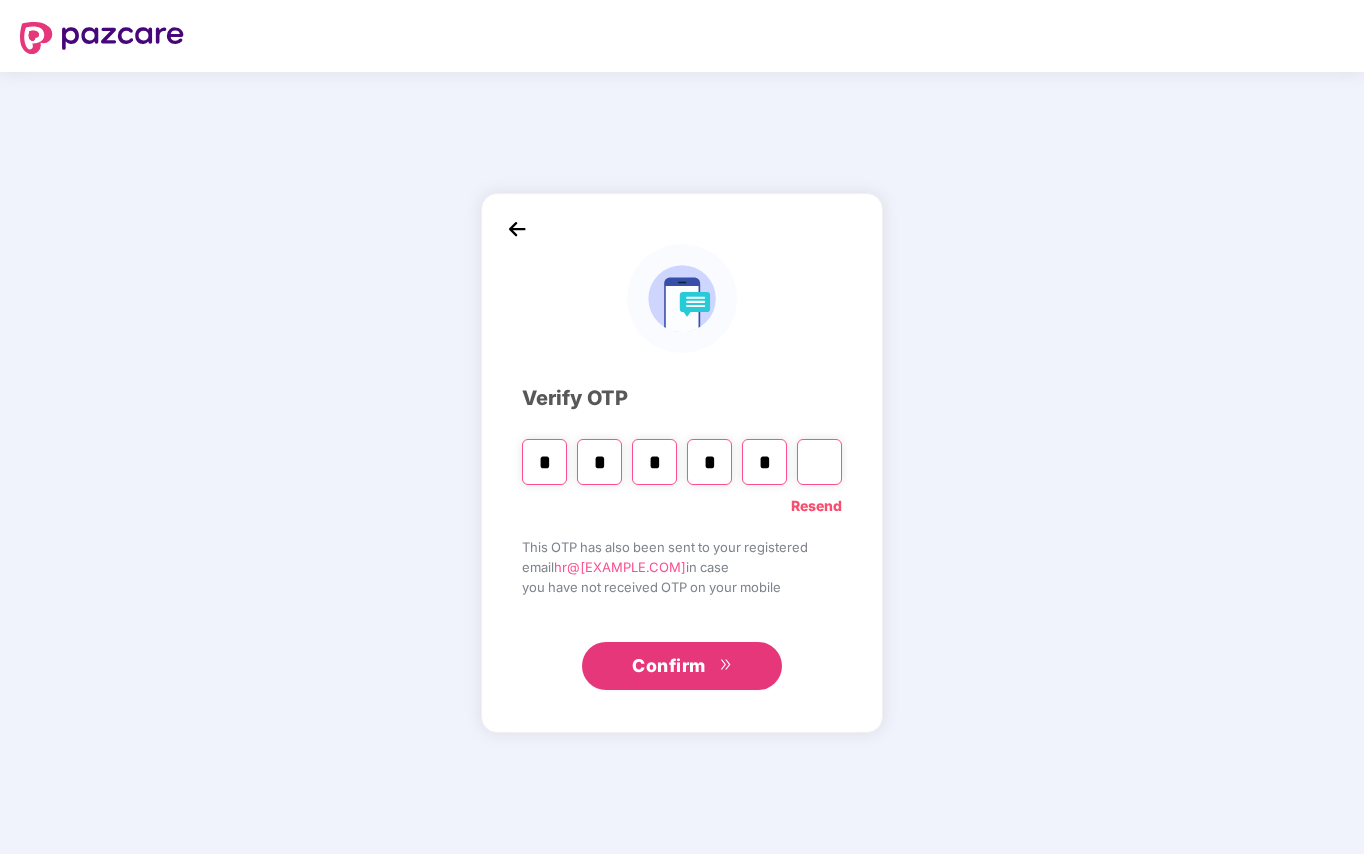 type on "*" 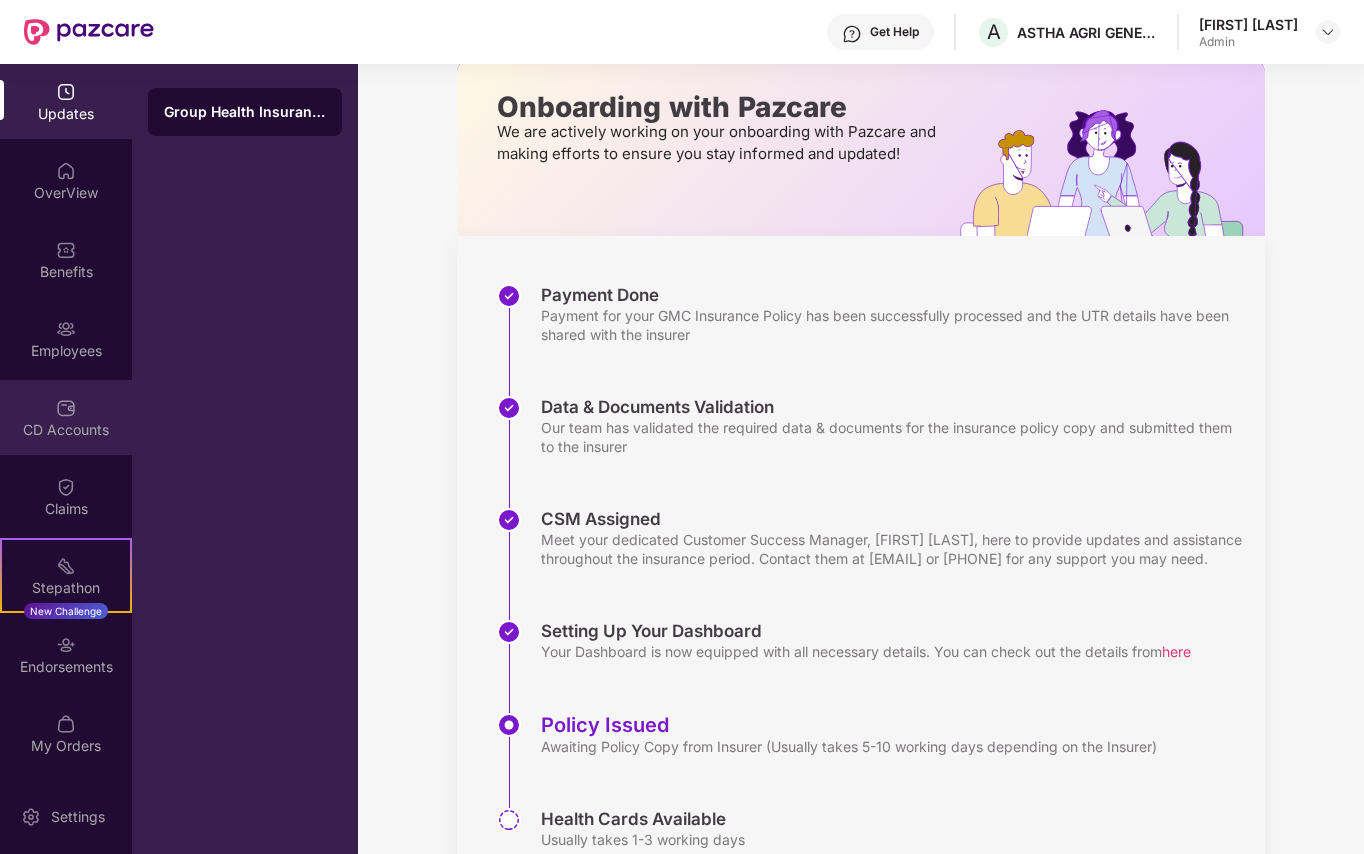 scroll, scrollTop: 0, scrollLeft: 0, axis: both 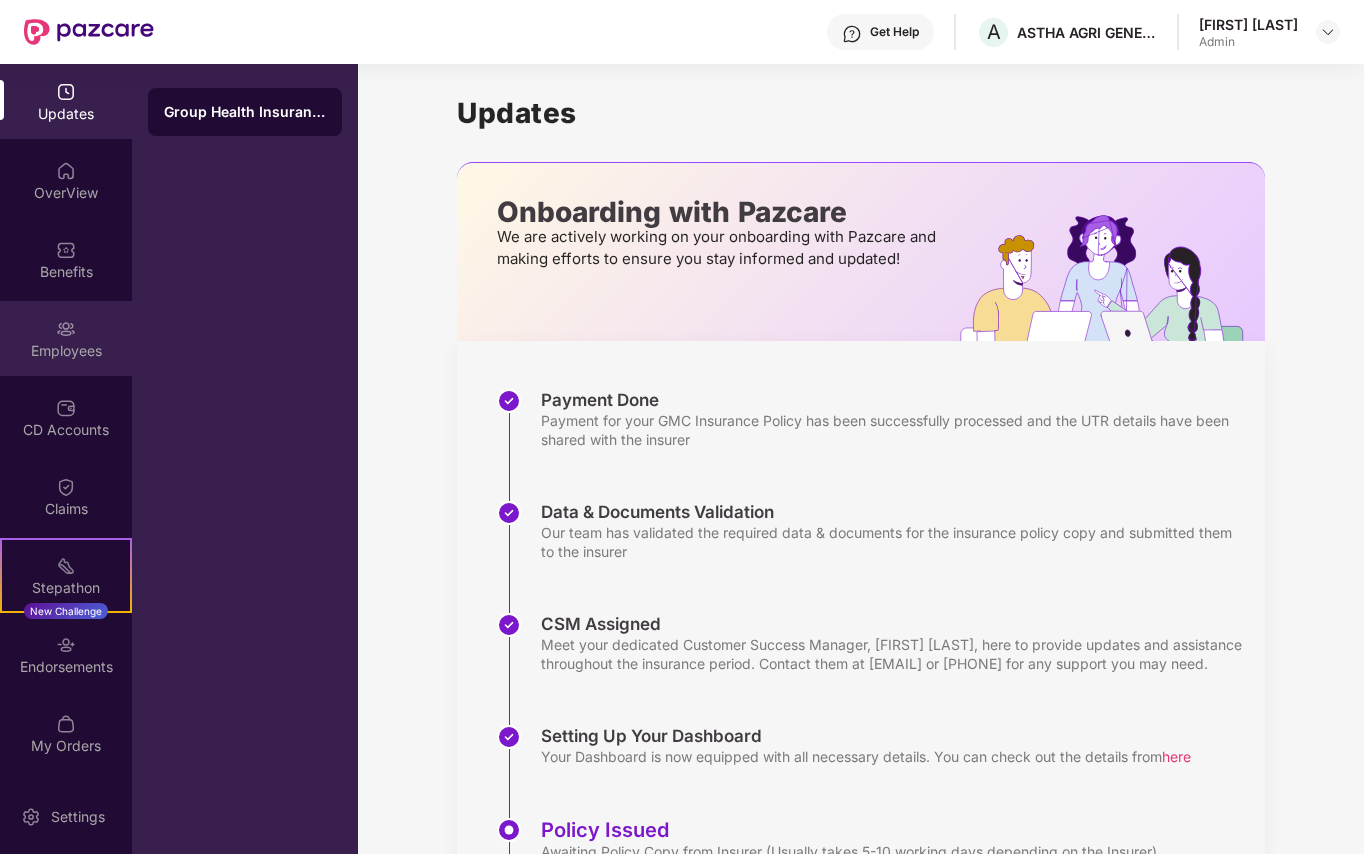 click on "Employees" at bounding box center (66, 351) 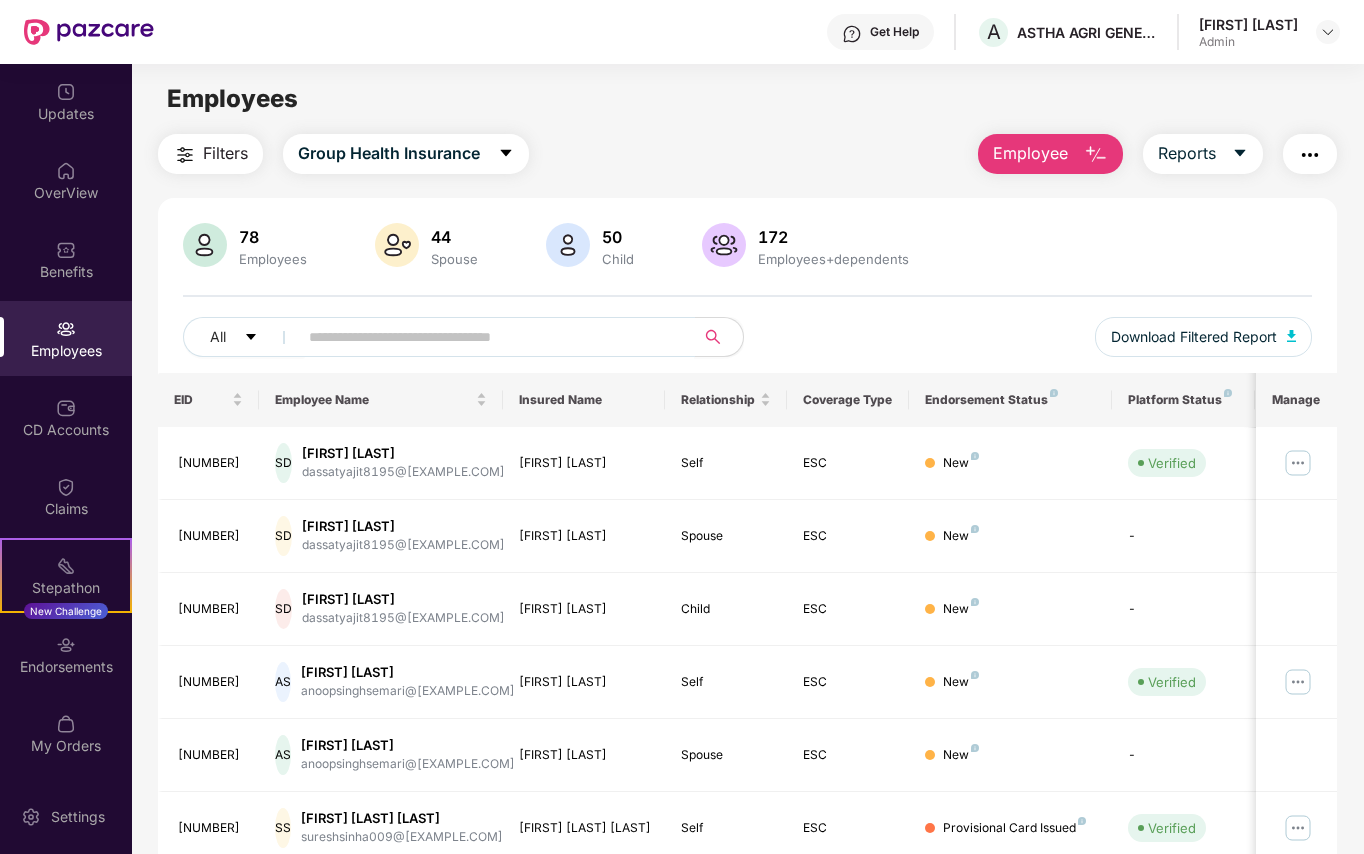 click at bounding box center (488, 337) 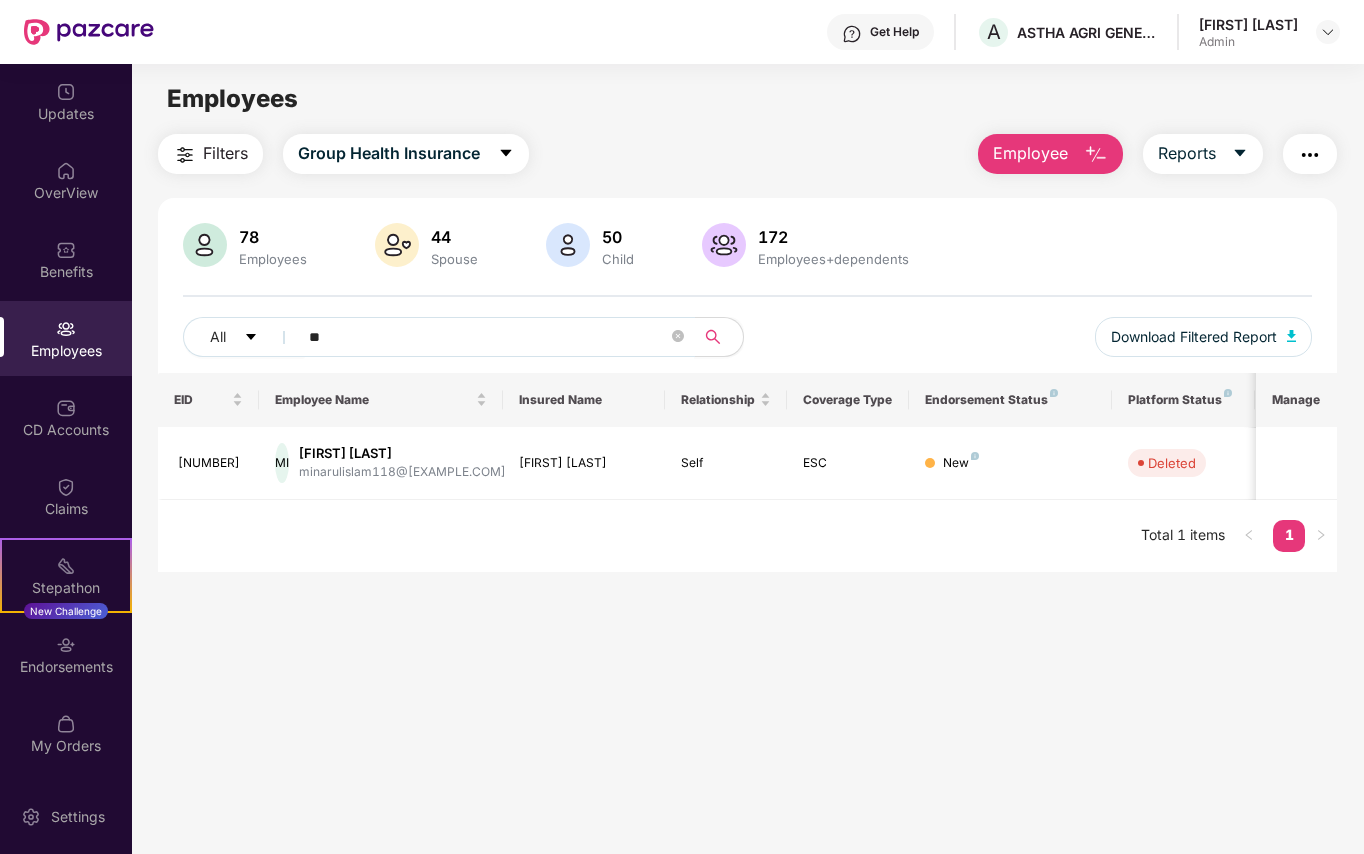 type on "*" 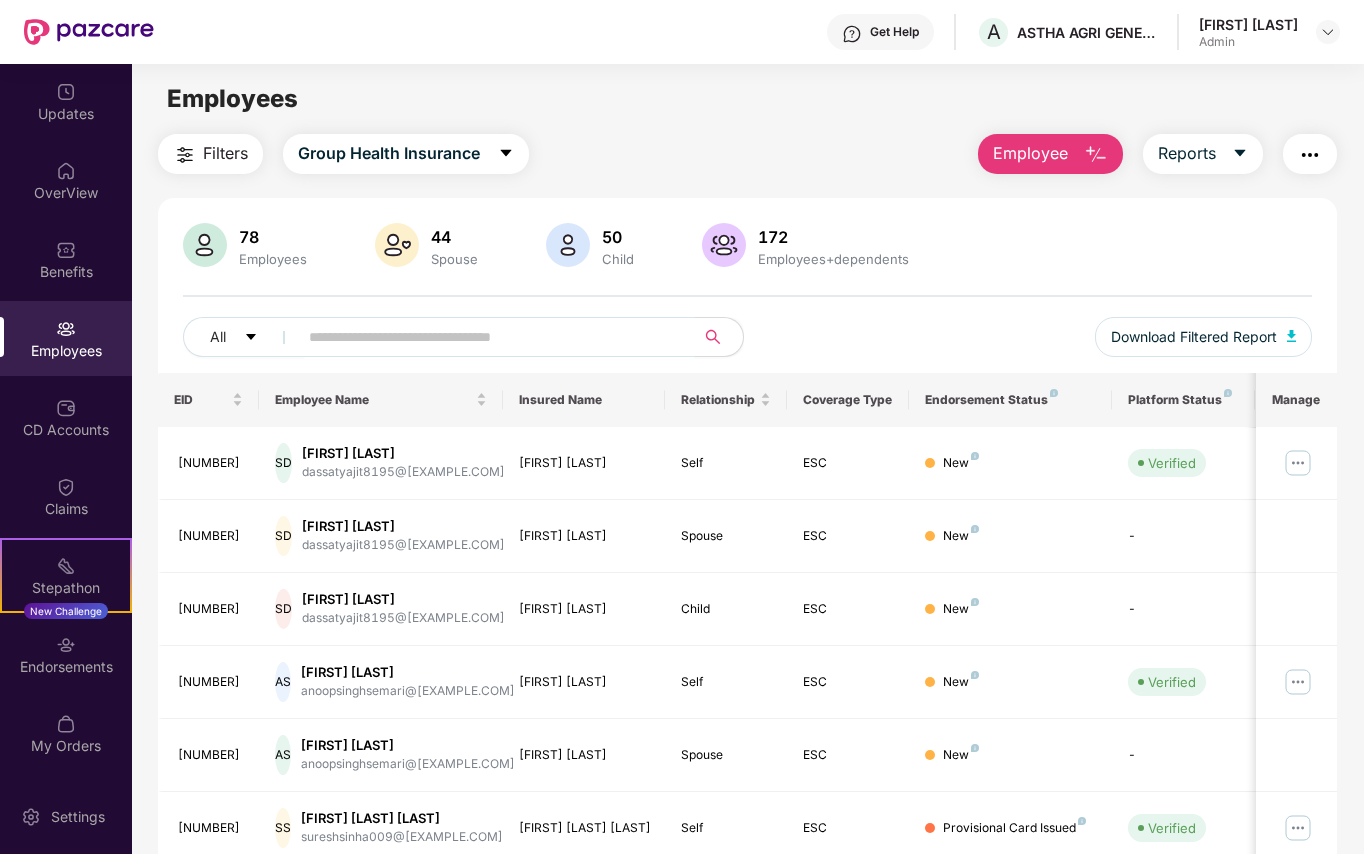 click on "Filters" at bounding box center (225, 153) 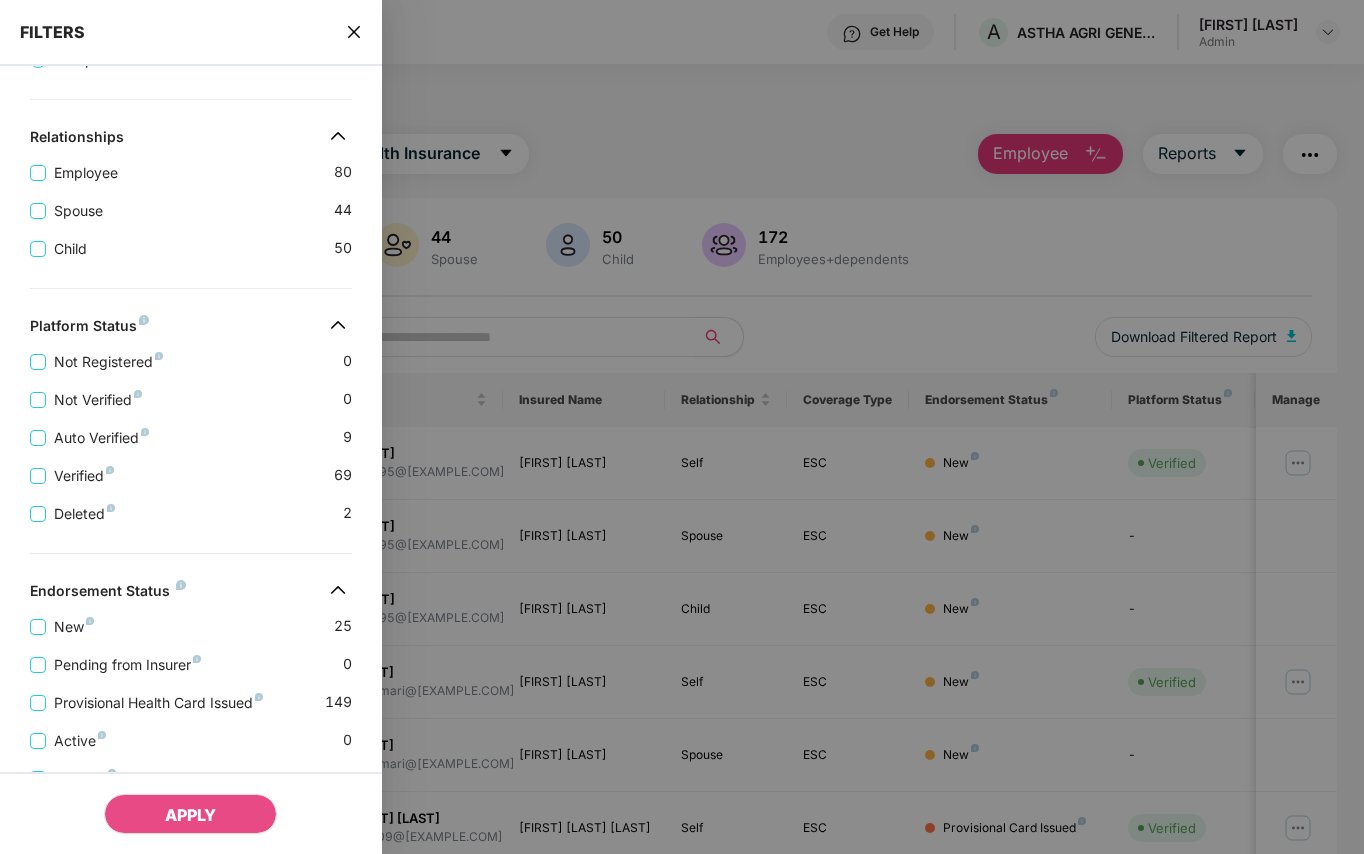 scroll, scrollTop: 266, scrollLeft: 0, axis: vertical 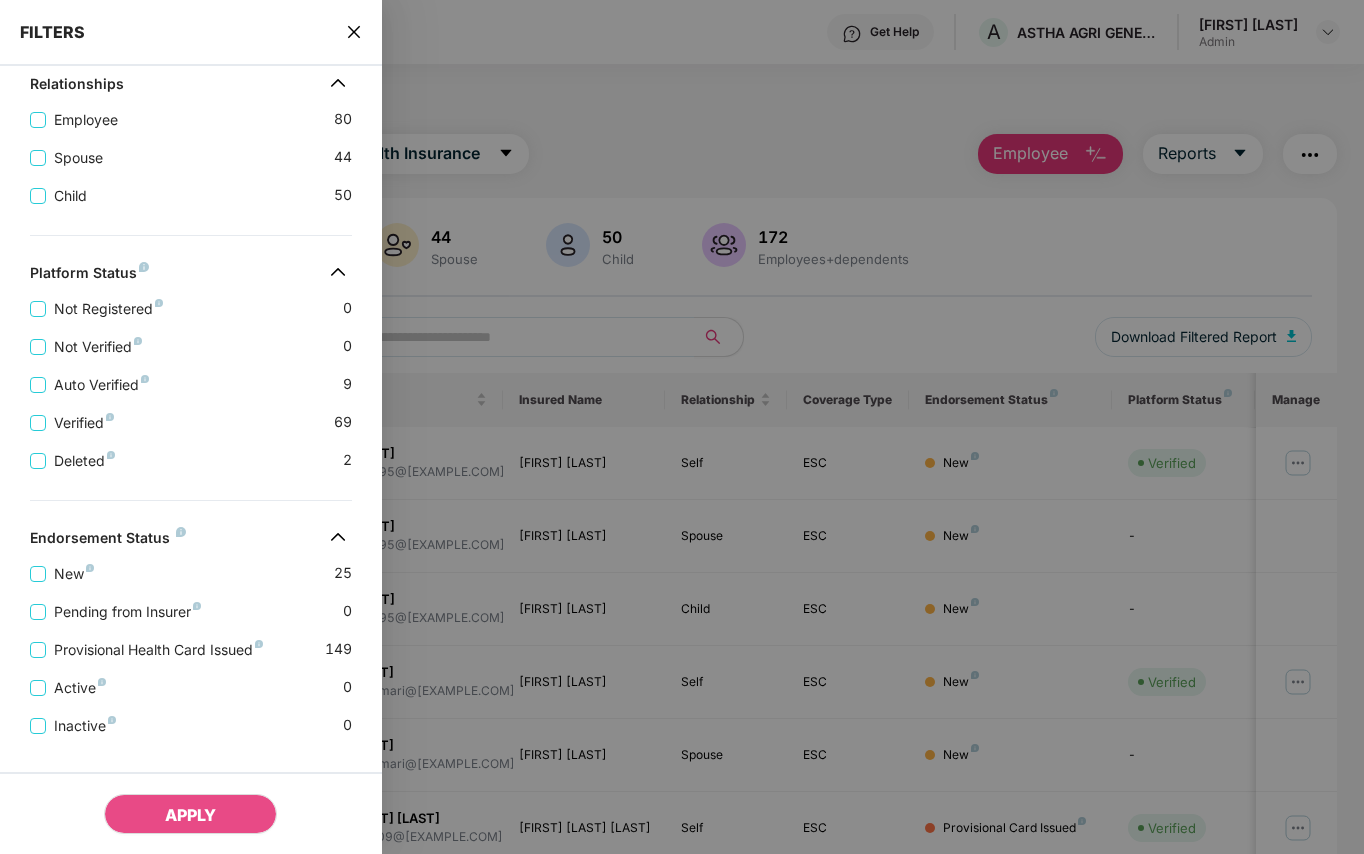 click 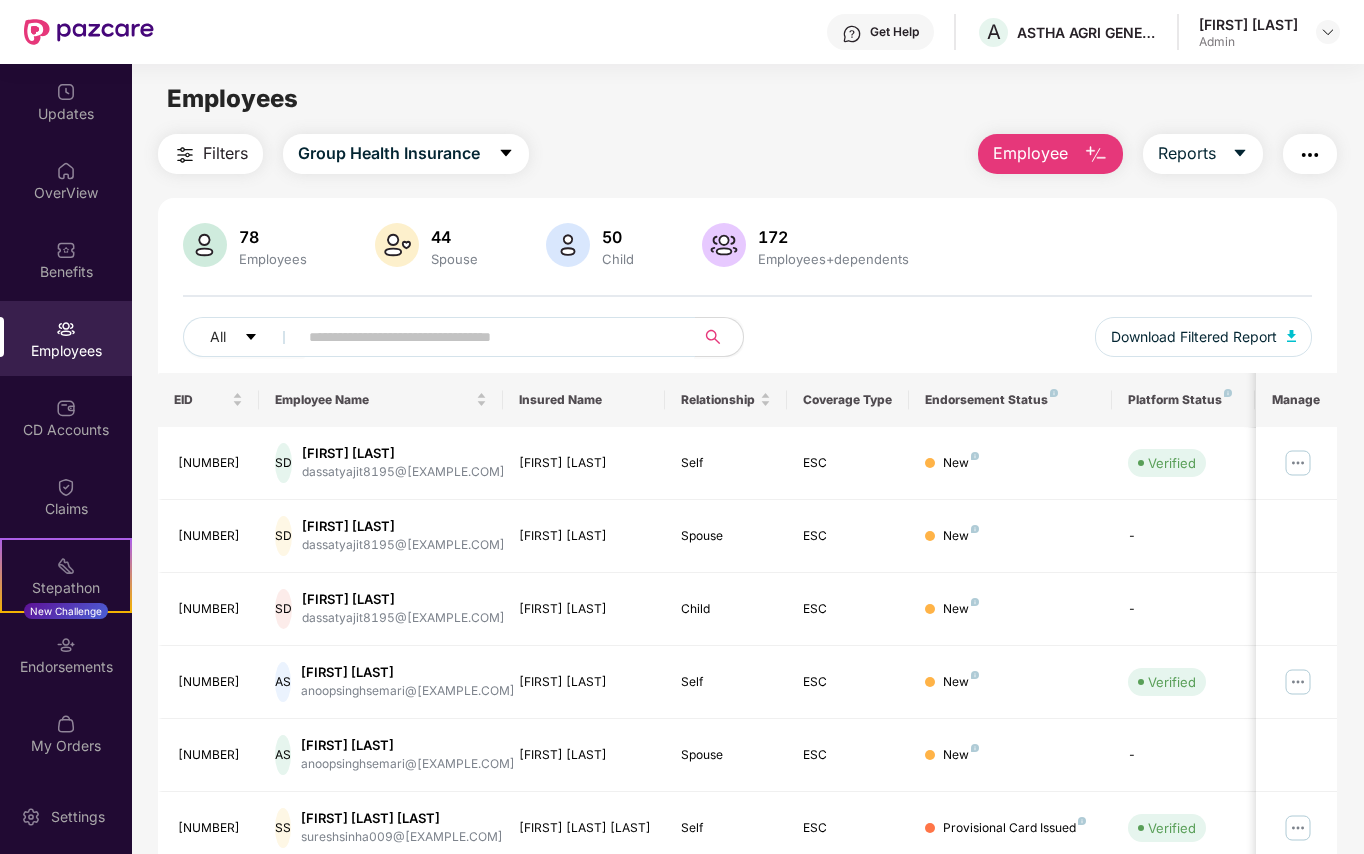 click at bounding box center [488, 337] 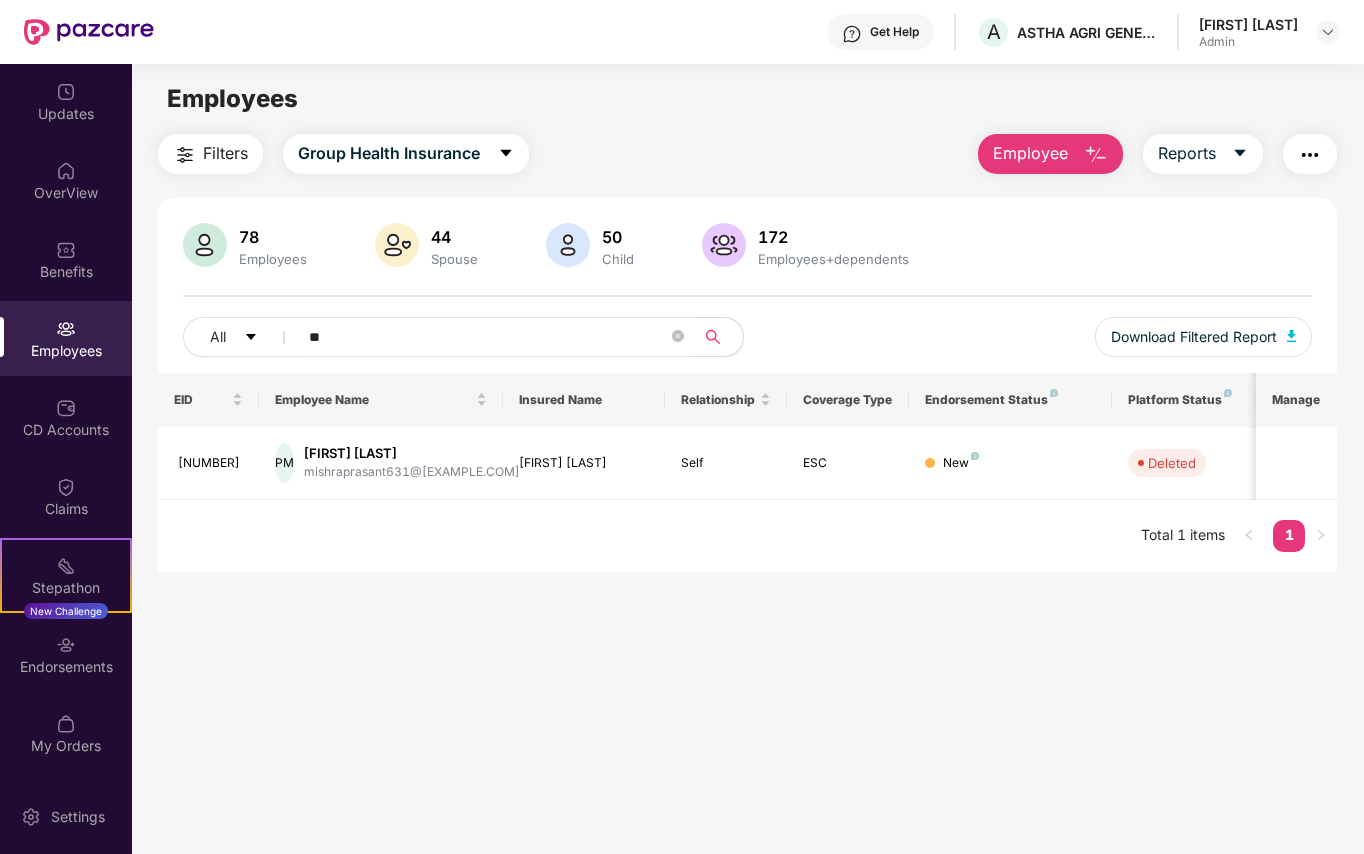 type on "*" 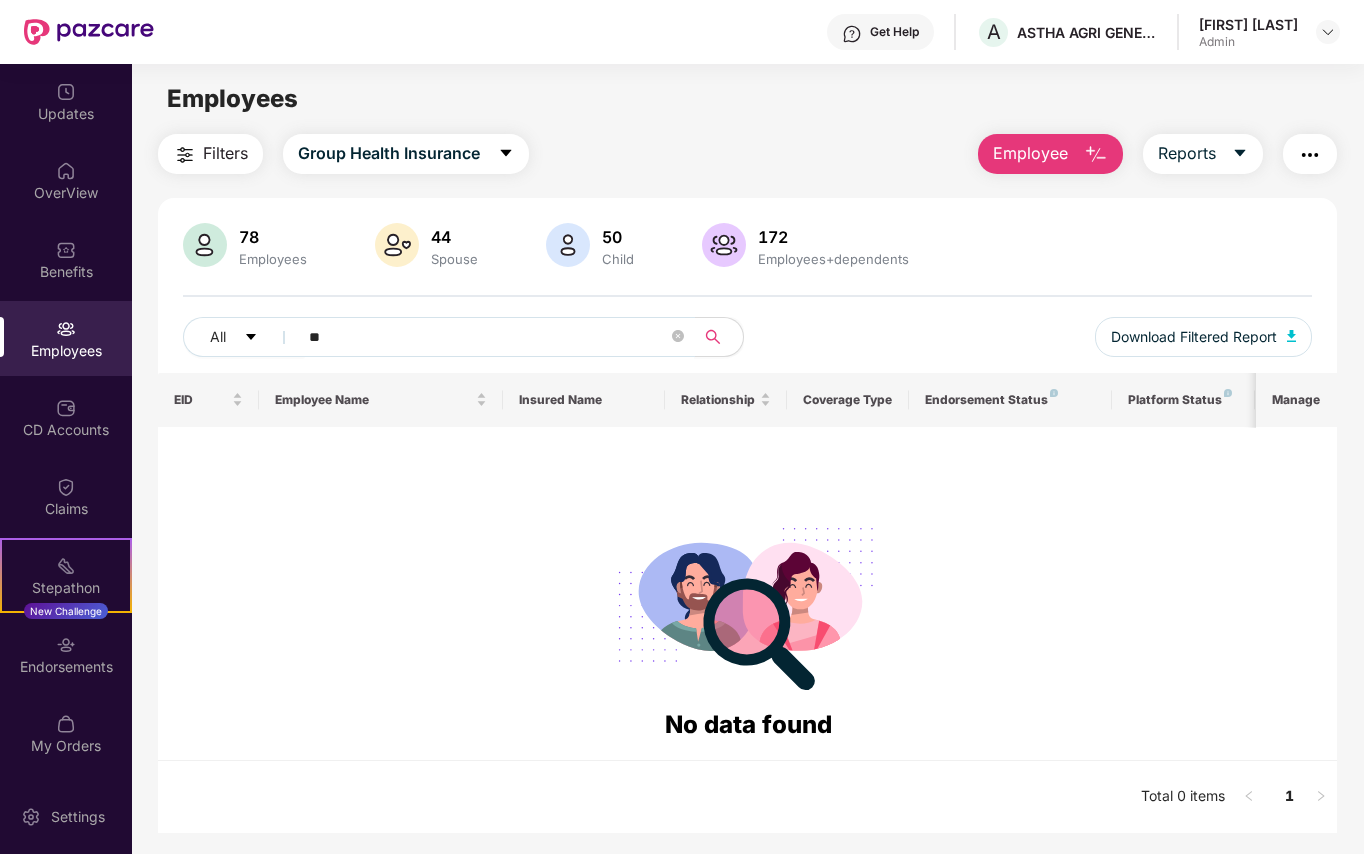 type on "*" 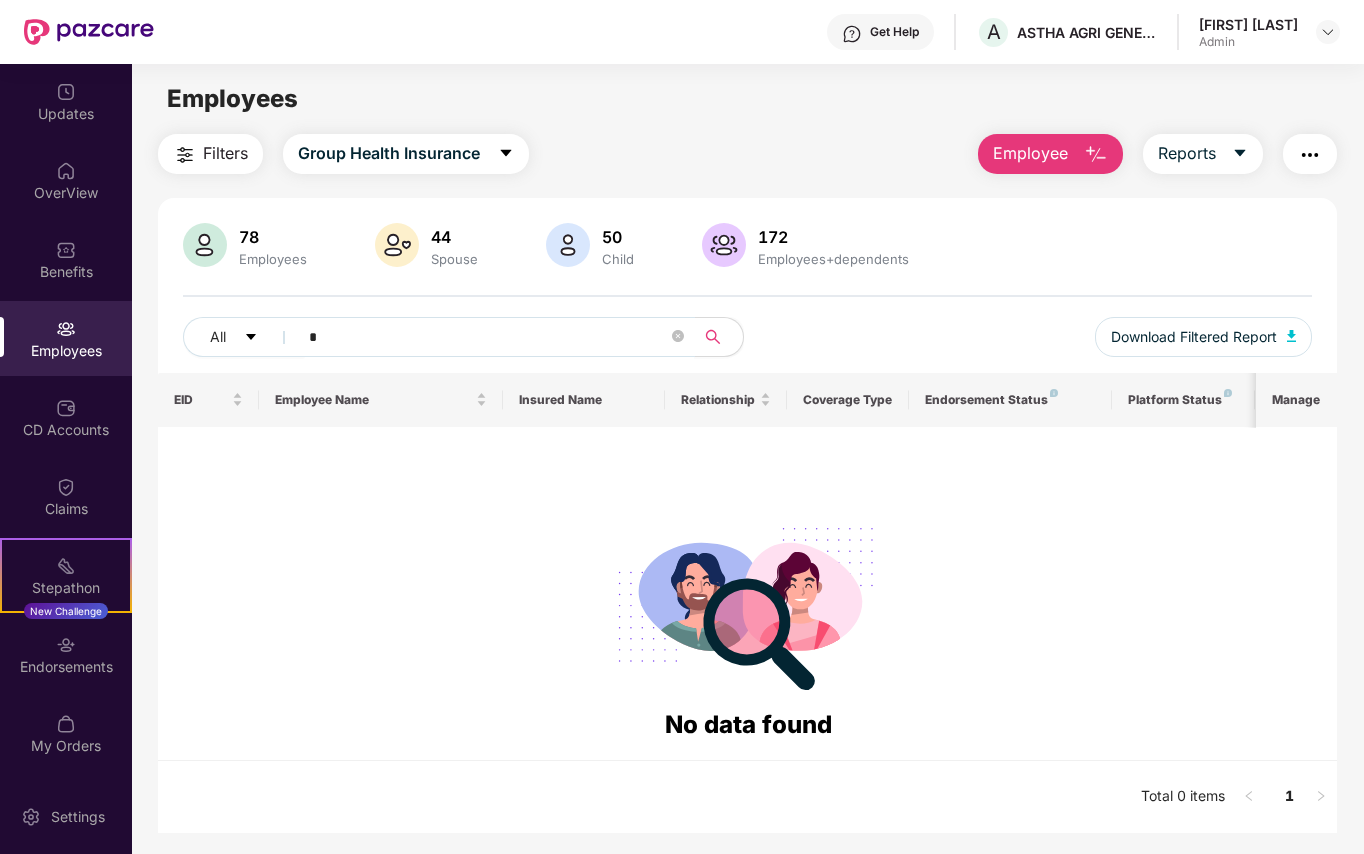 type 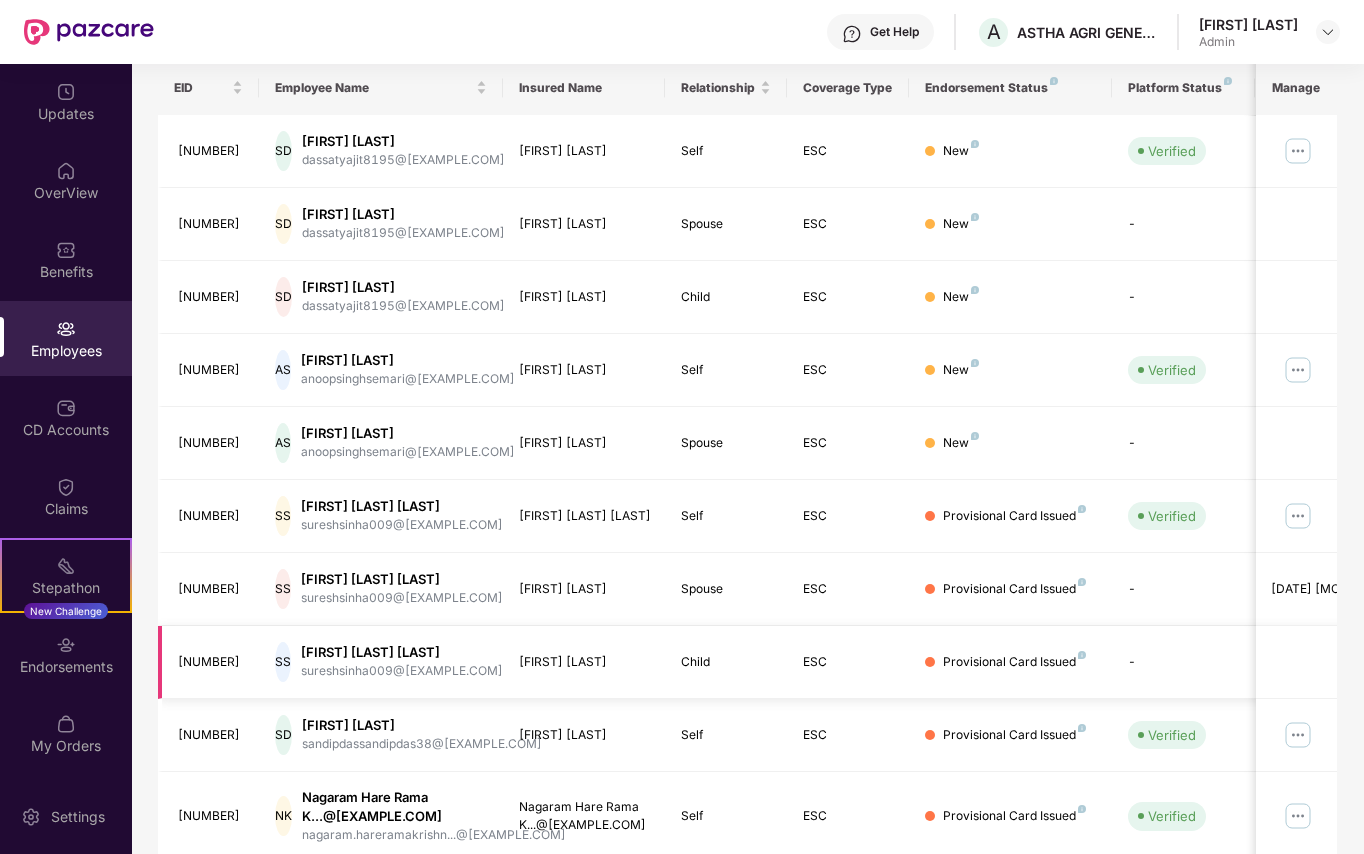 scroll, scrollTop: 394, scrollLeft: 0, axis: vertical 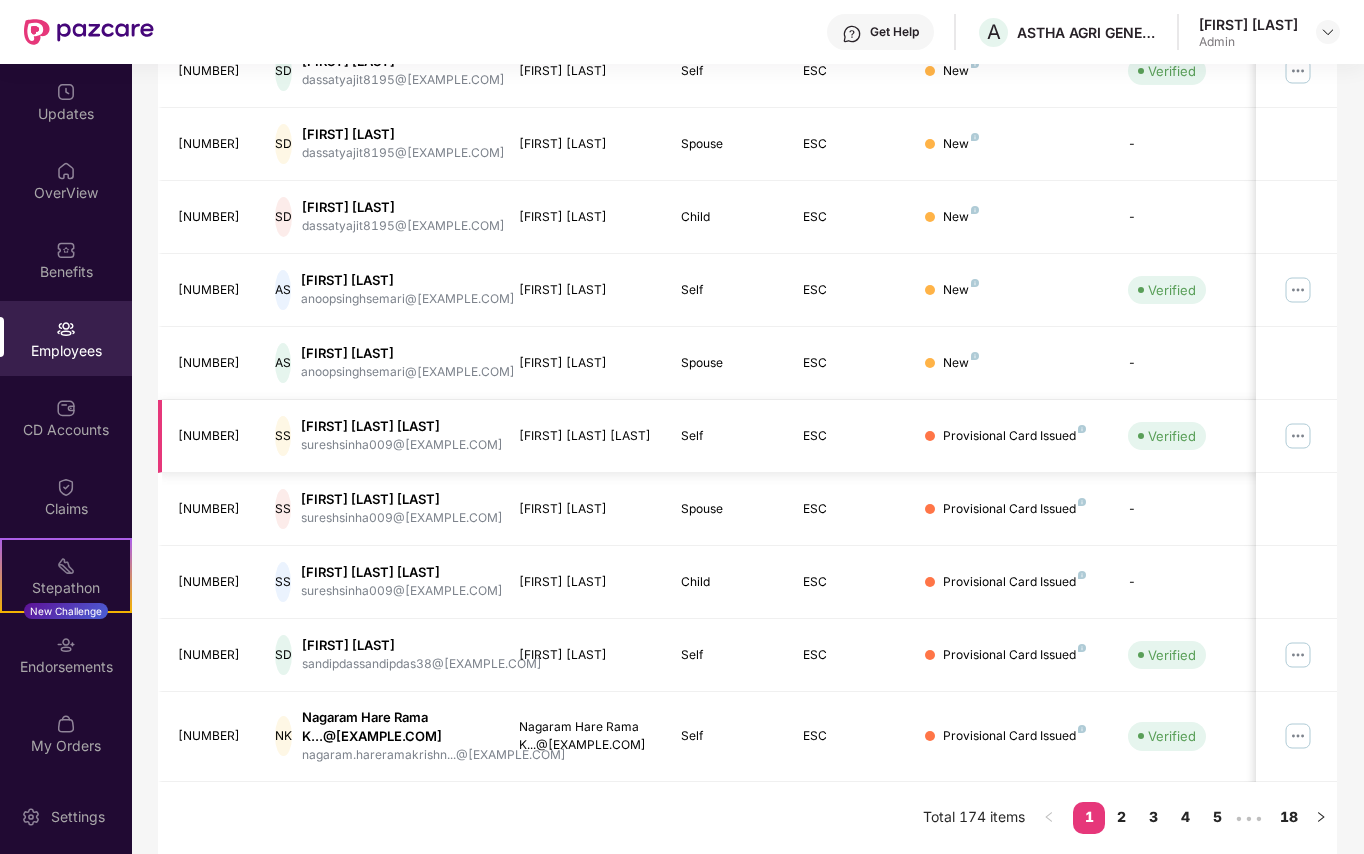 click at bounding box center [1298, 436] 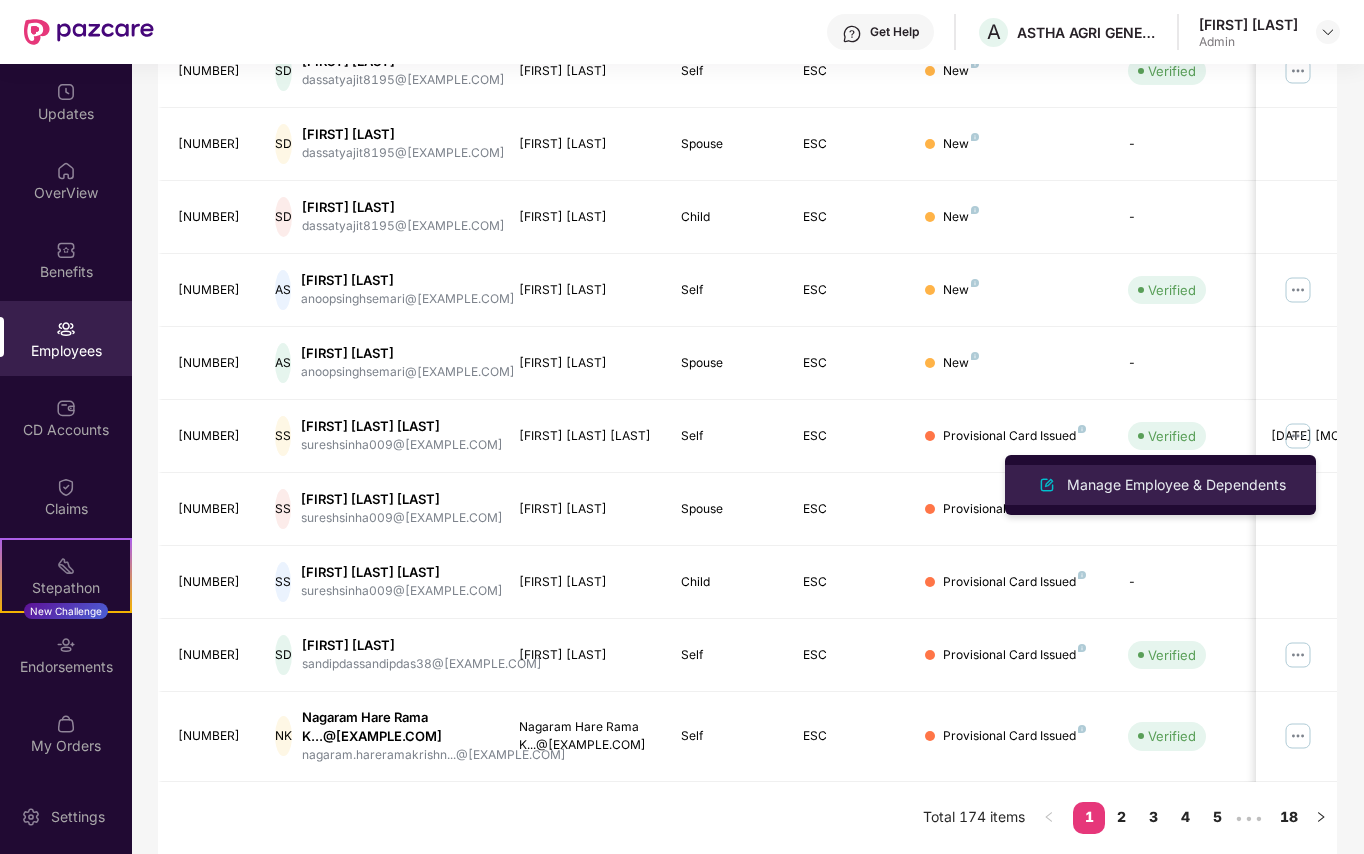 click on "Manage Employee & Dependents" at bounding box center (1176, 485) 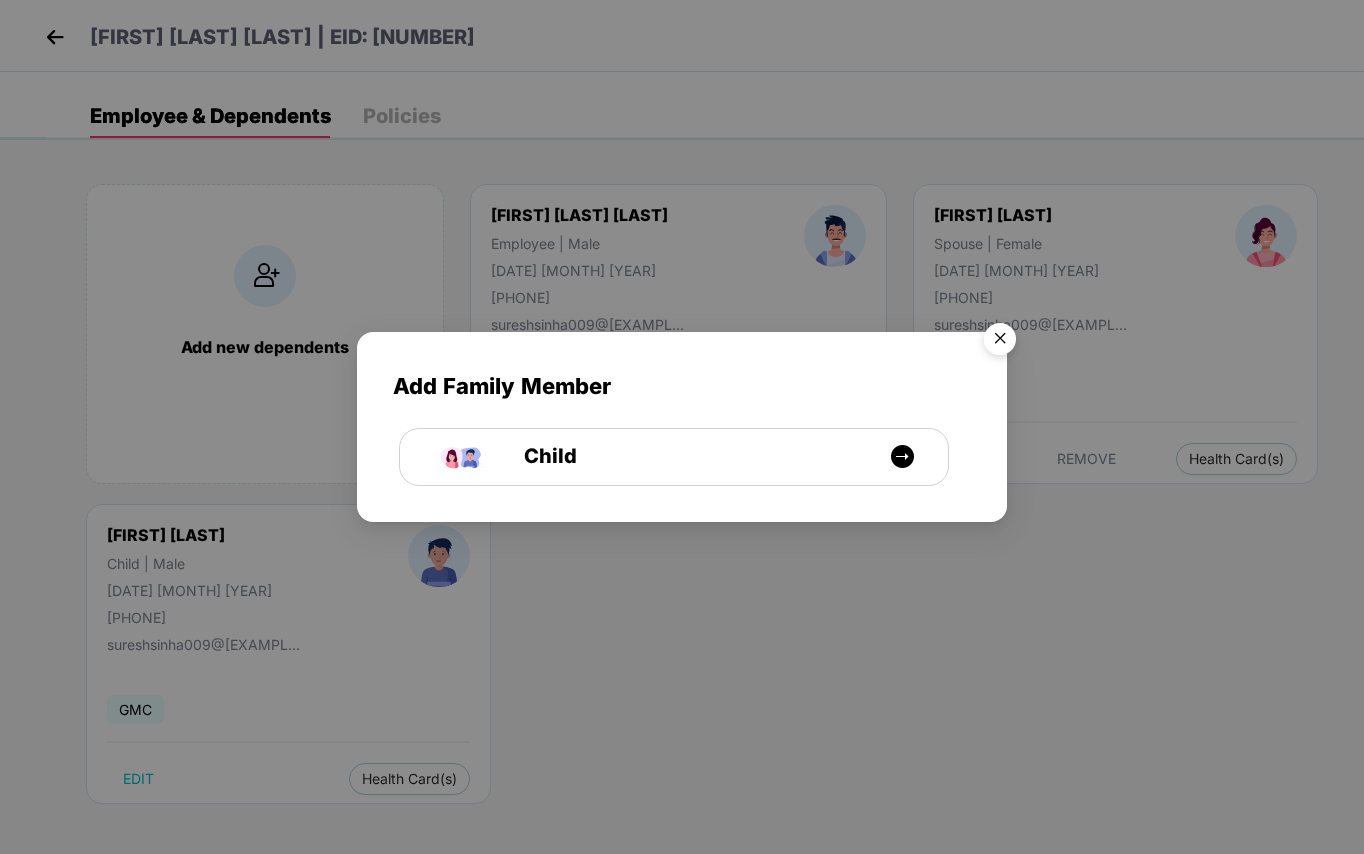click at bounding box center [1000, 342] 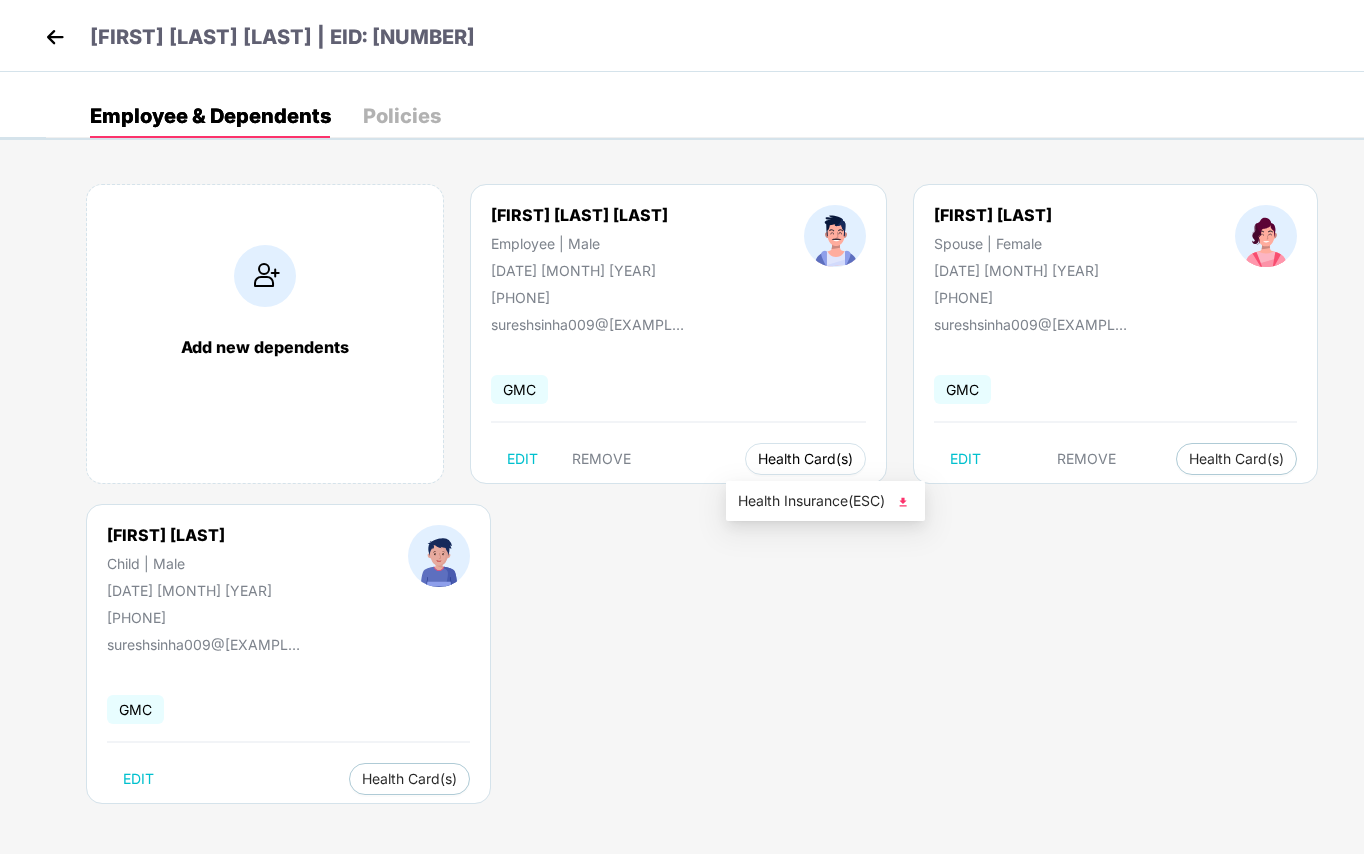 click on "Health Card(s)" at bounding box center (805, 459) 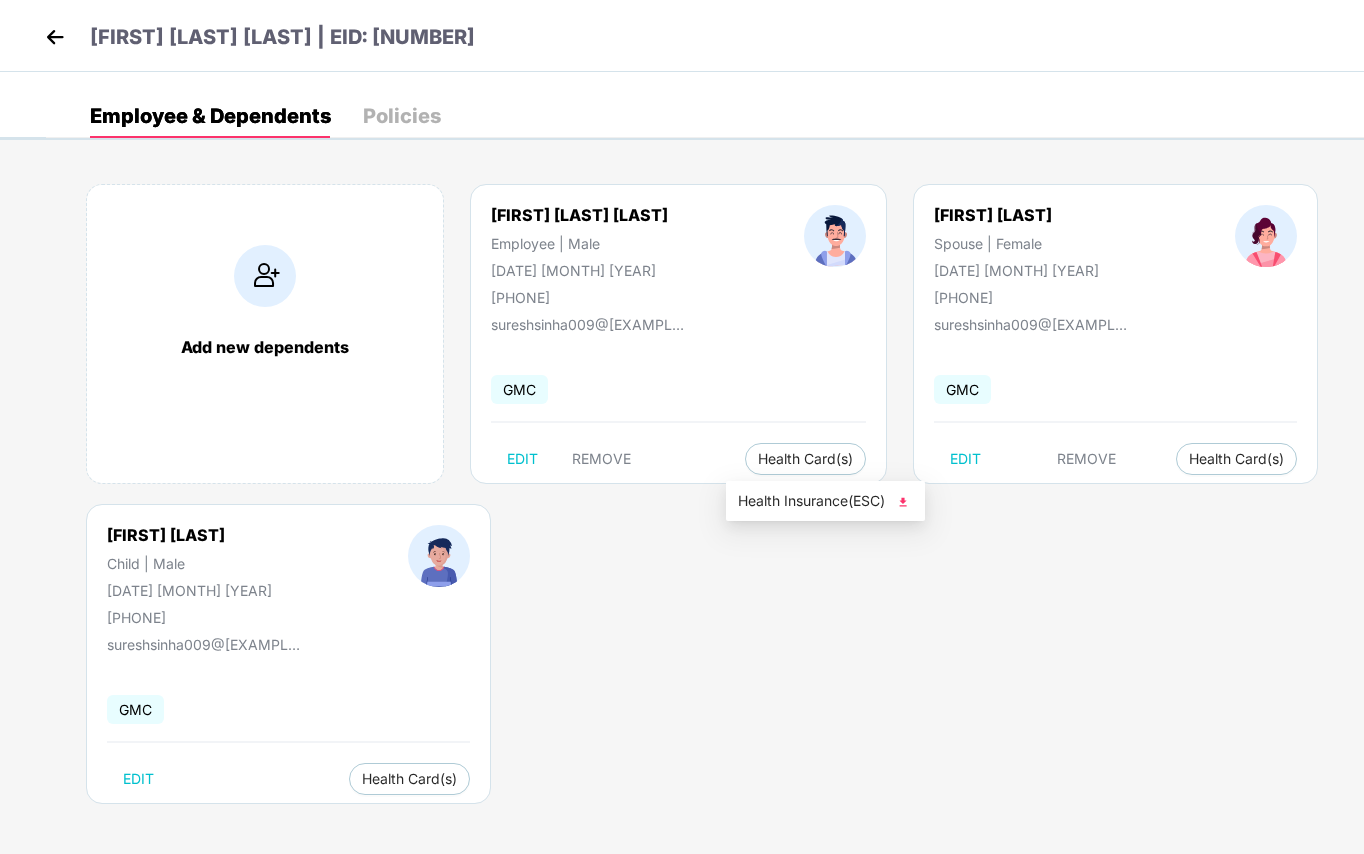 click on "Health Insurance(ESC)" at bounding box center [825, 501] 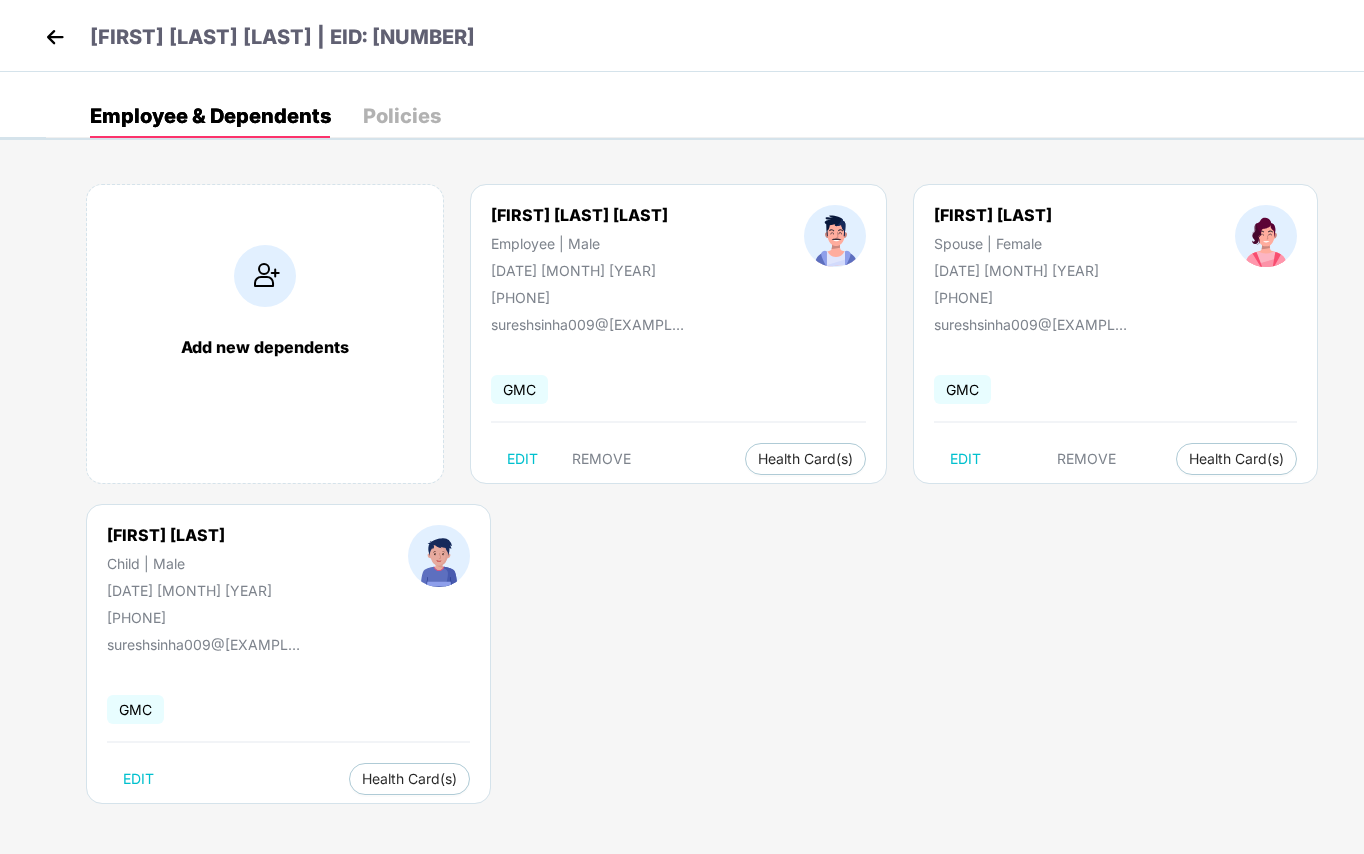 click at bounding box center (55, 37) 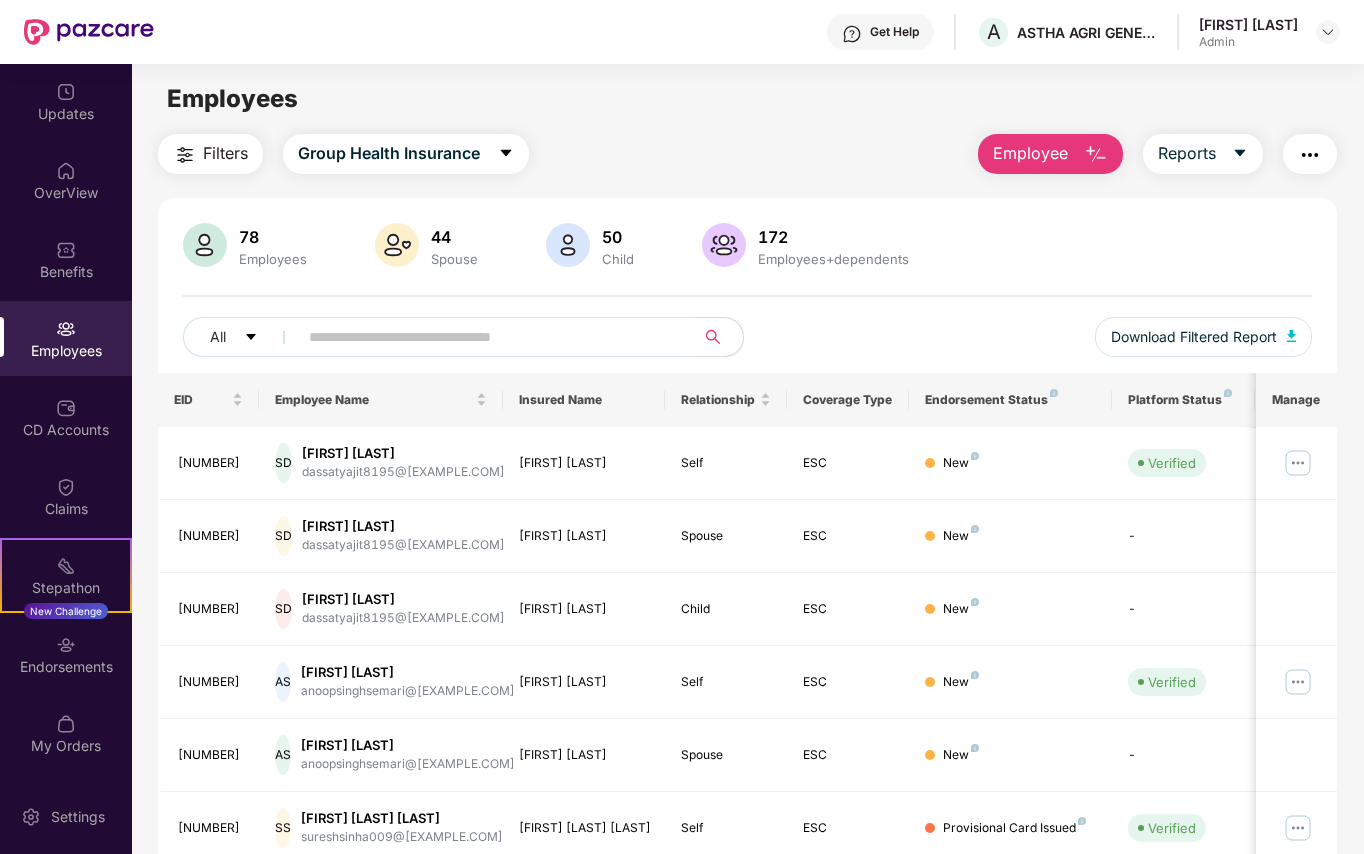click at bounding box center [488, 337] 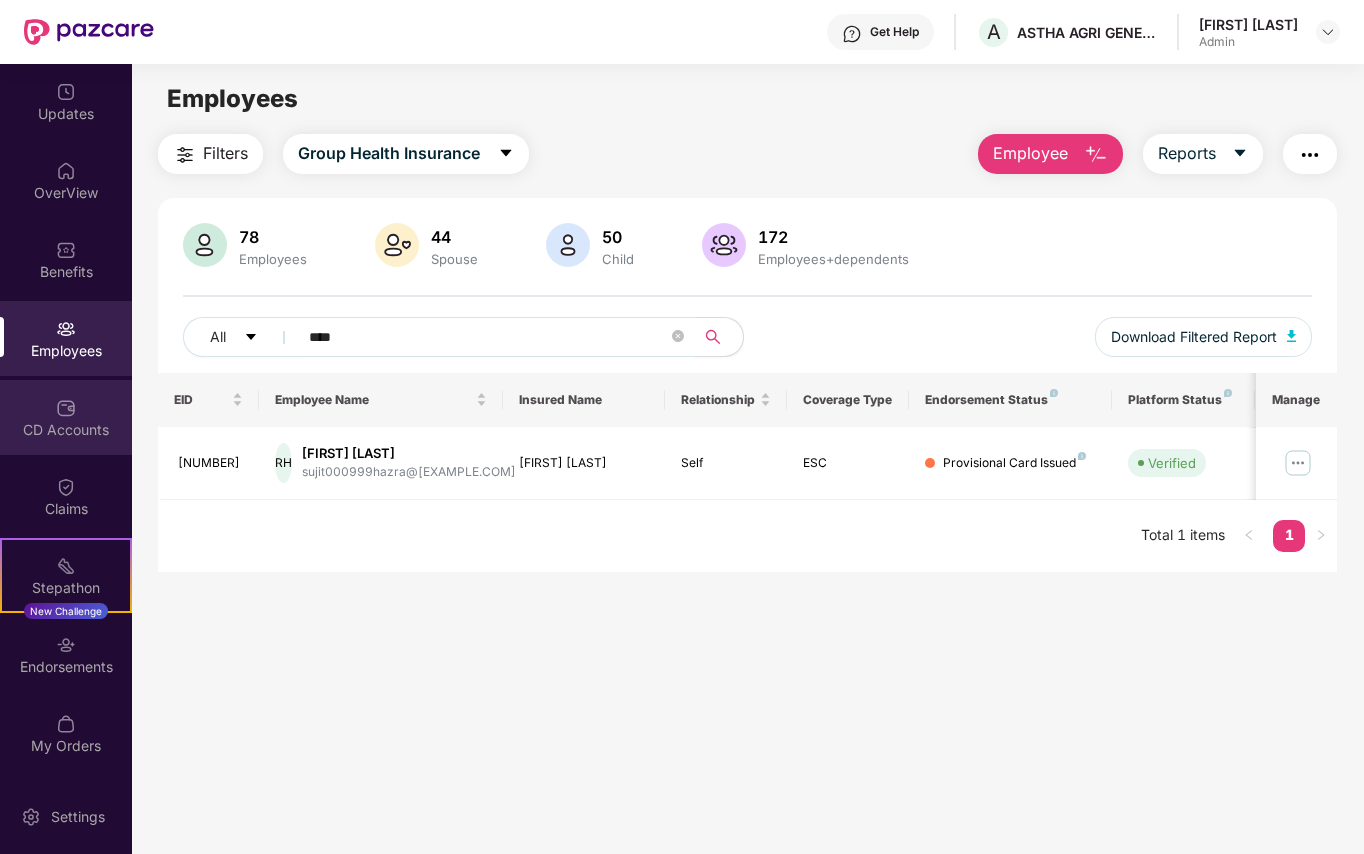 type on "****" 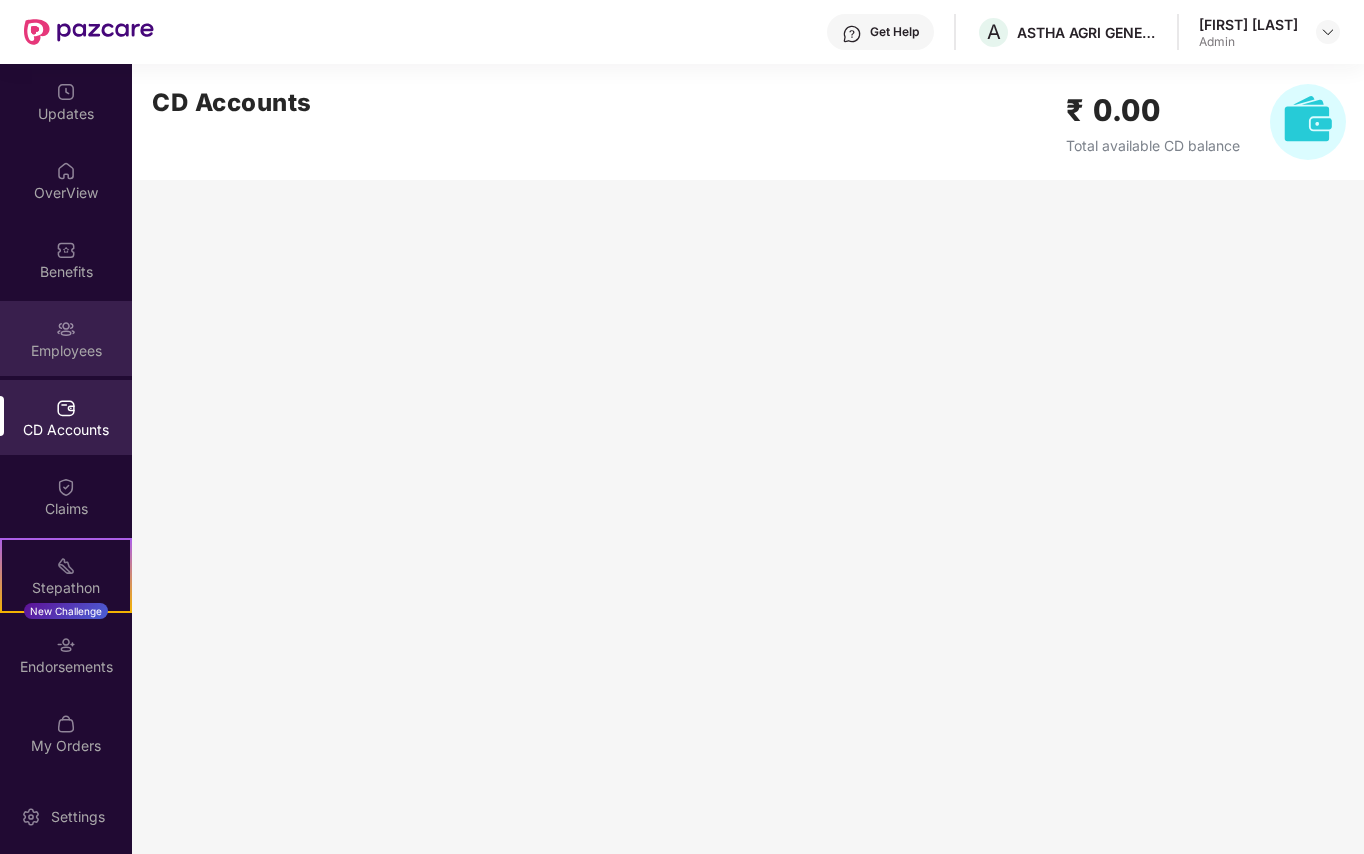 click at bounding box center [66, 329] 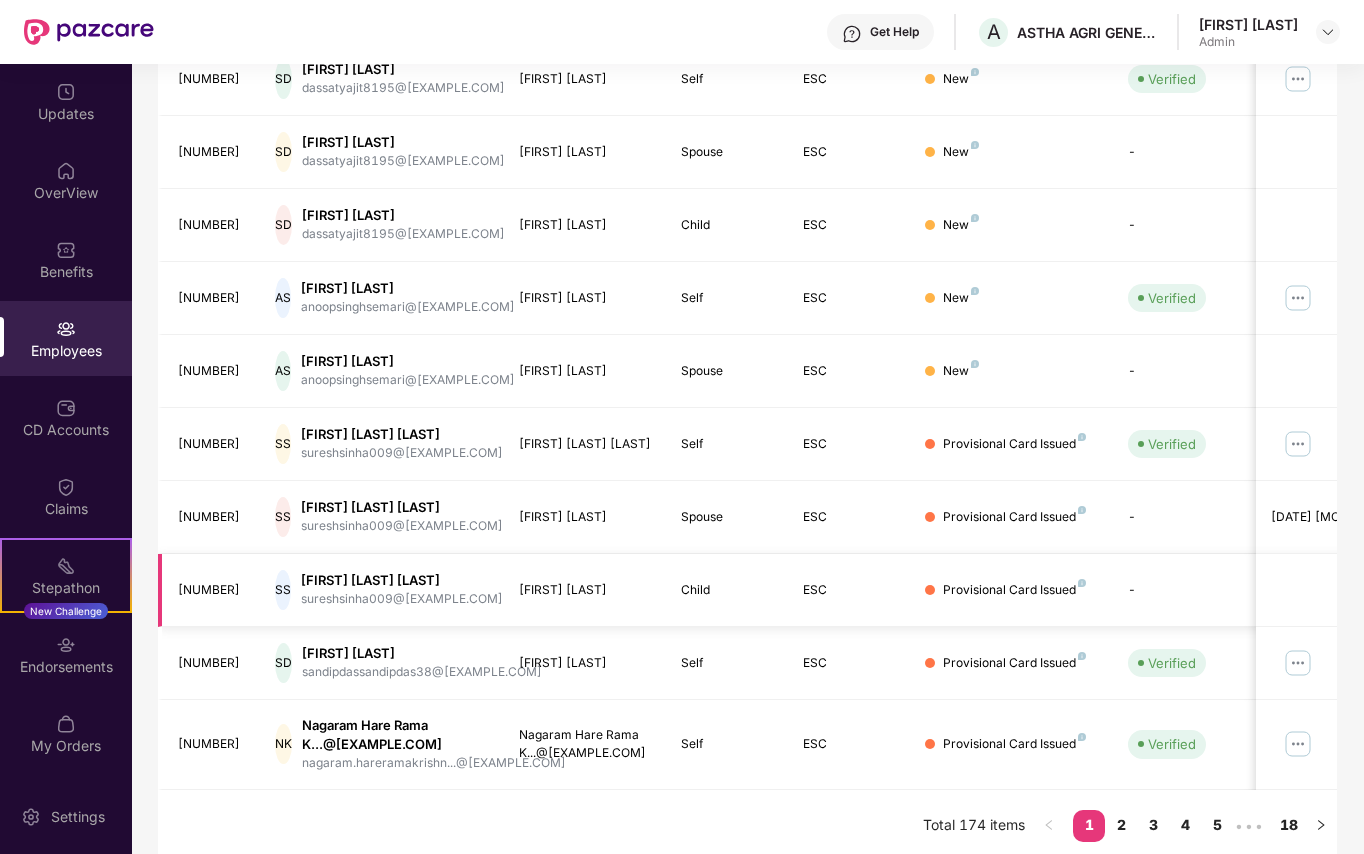 scroll, scrollTop: 394, scrollLeft: 0, axis: vertical 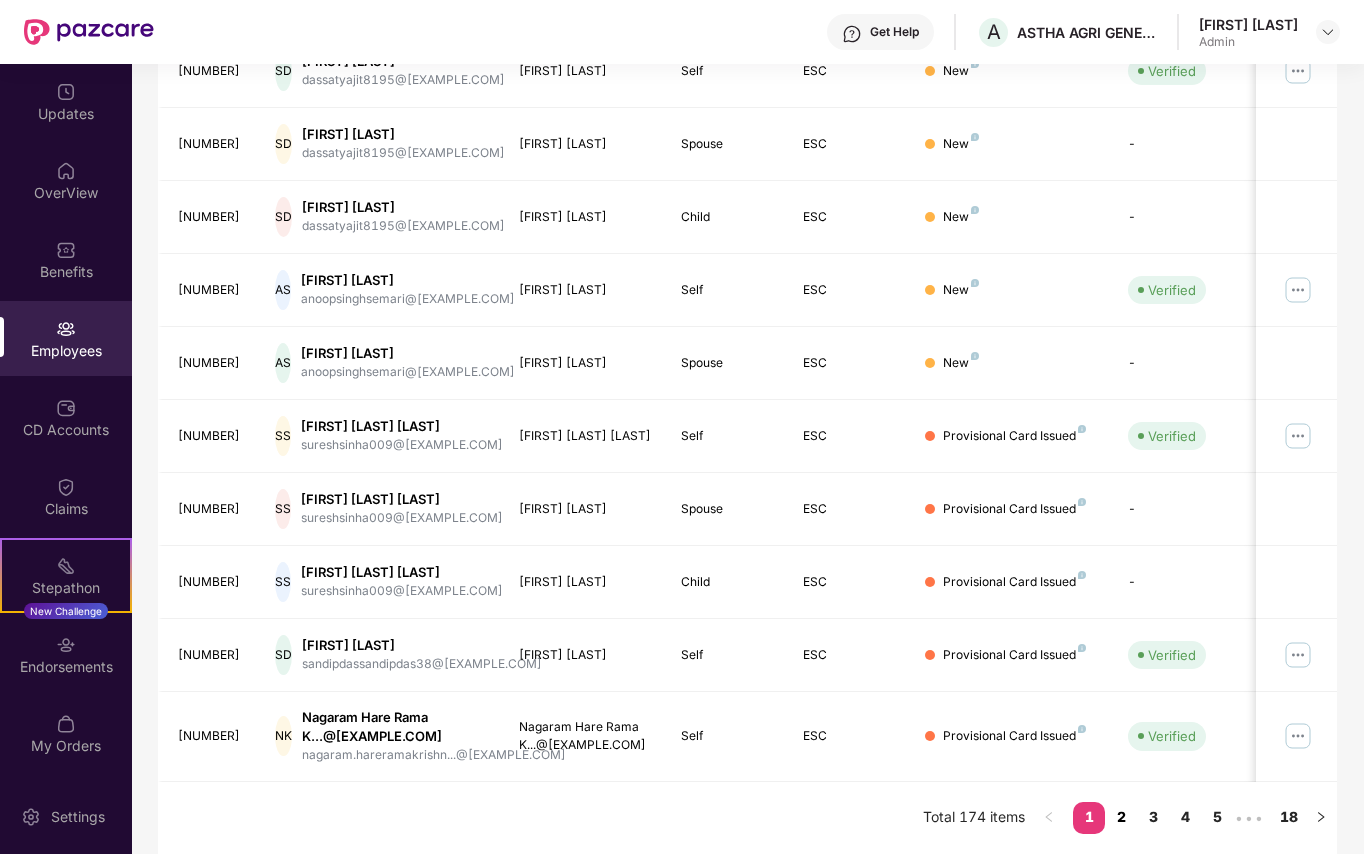 click on "2" at bounding box center (1121, 817) 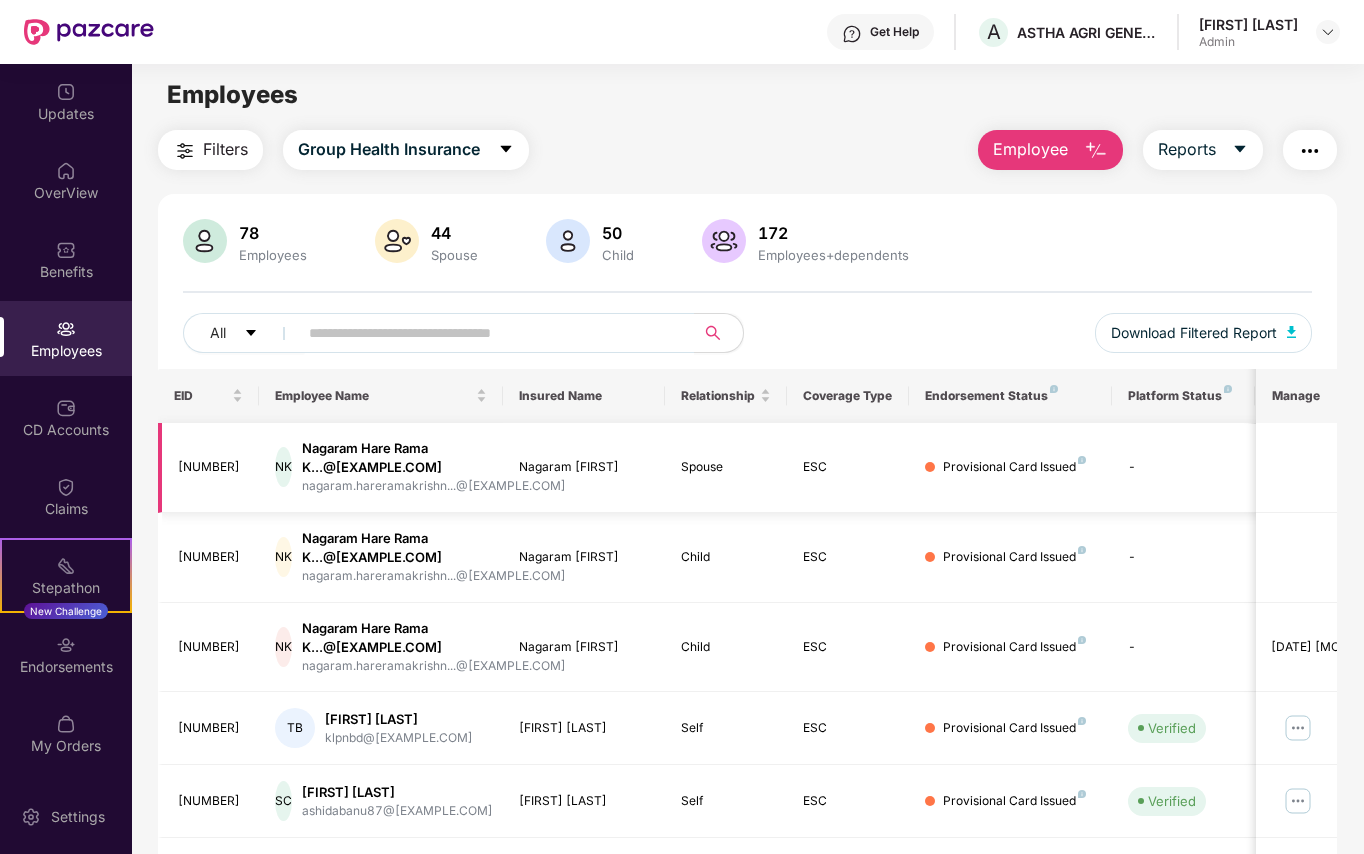 scroll, scrollTop: 0, scrollLeft: 0, axis: both 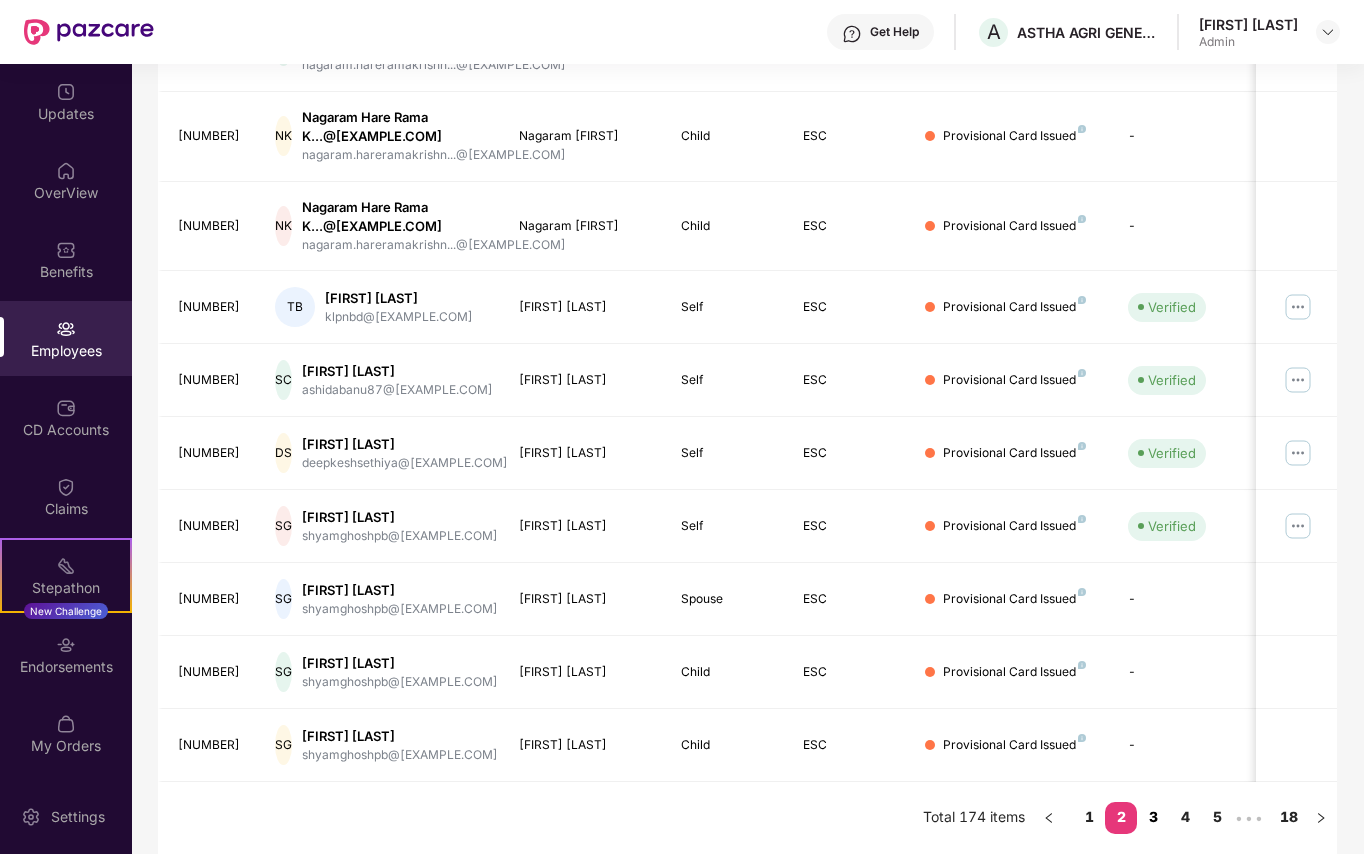 click on "3" at bounding box center (1153, 817) 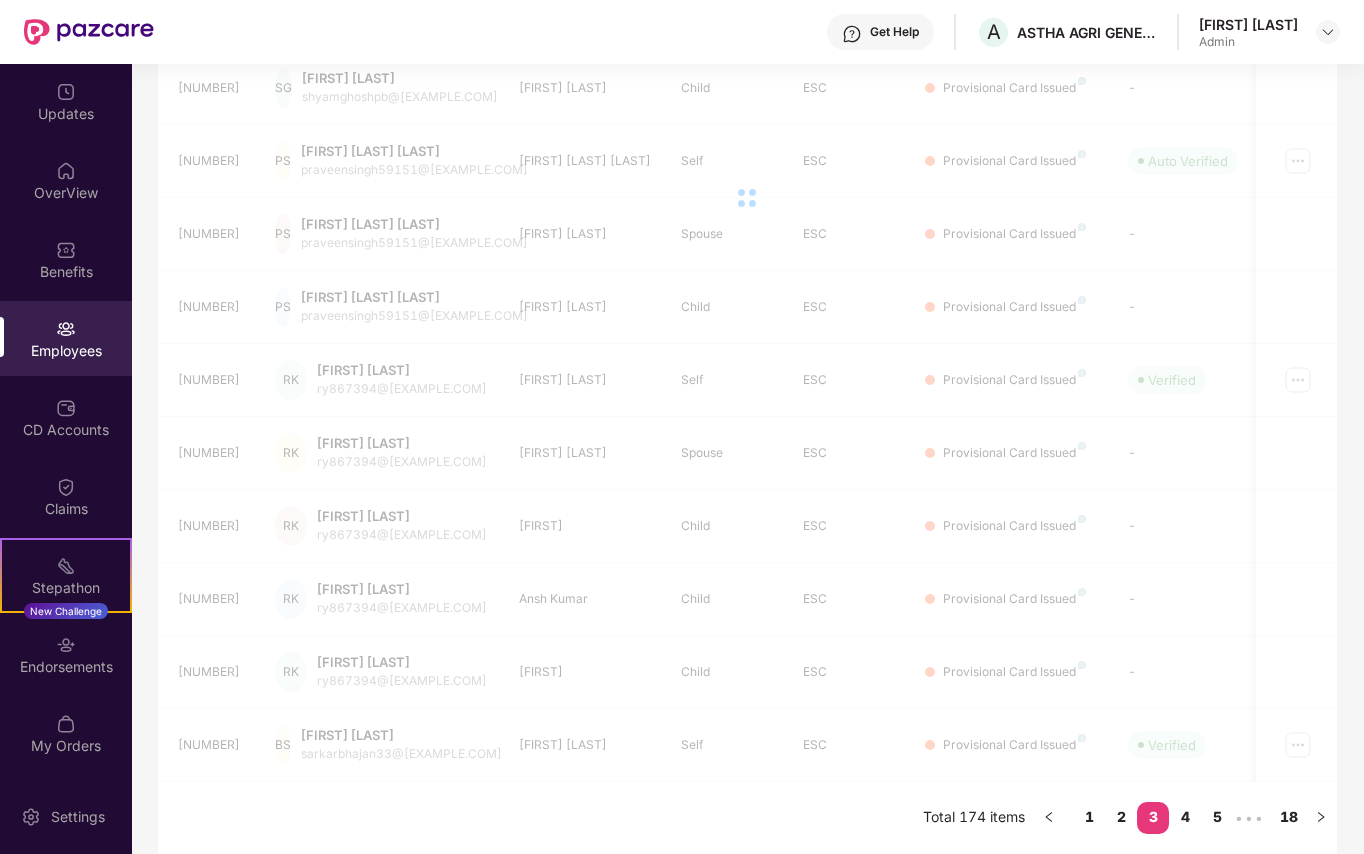 scroll, scrollTop: 378, scrollLeft: 0, axis: vertical 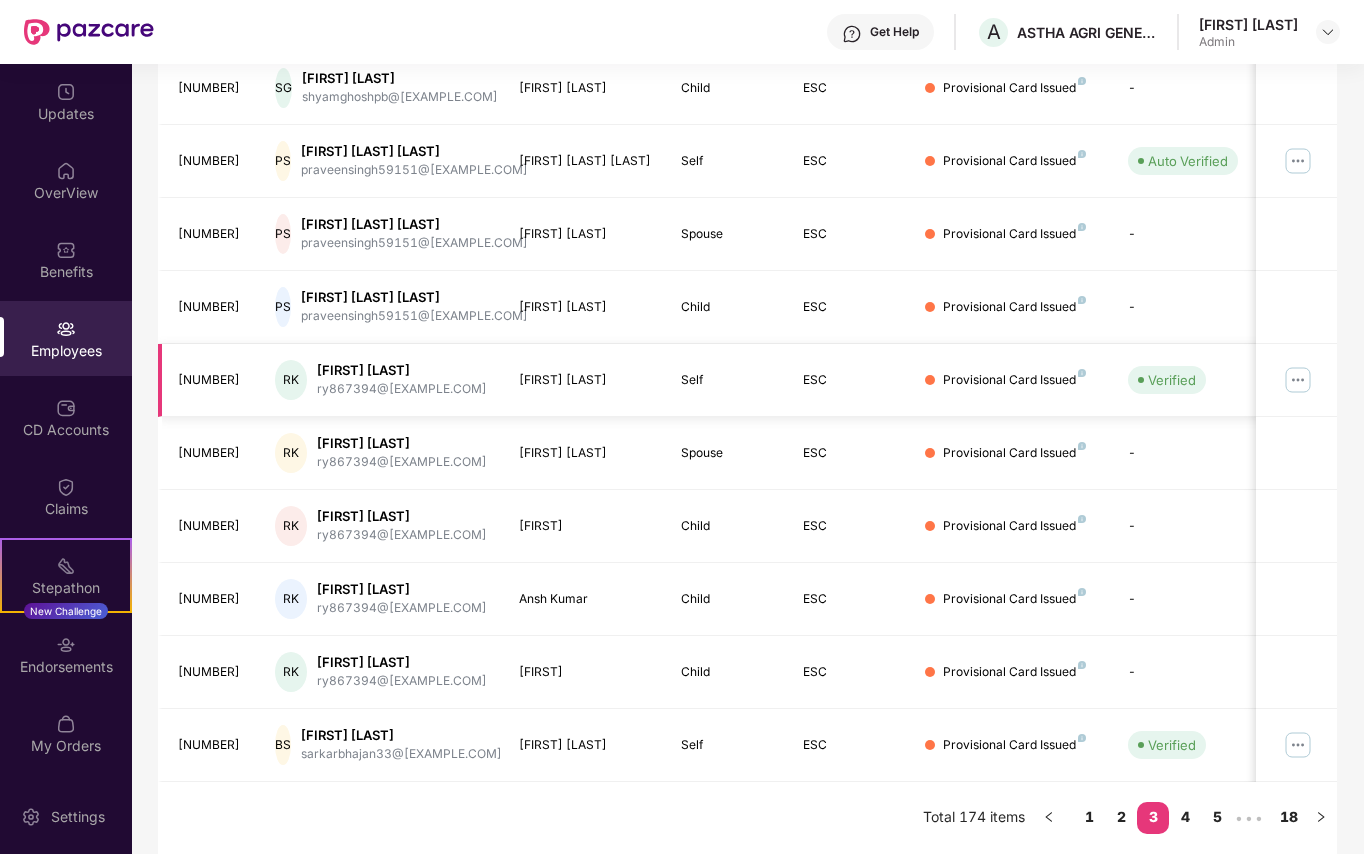 click at bounding box center (1298, 380) 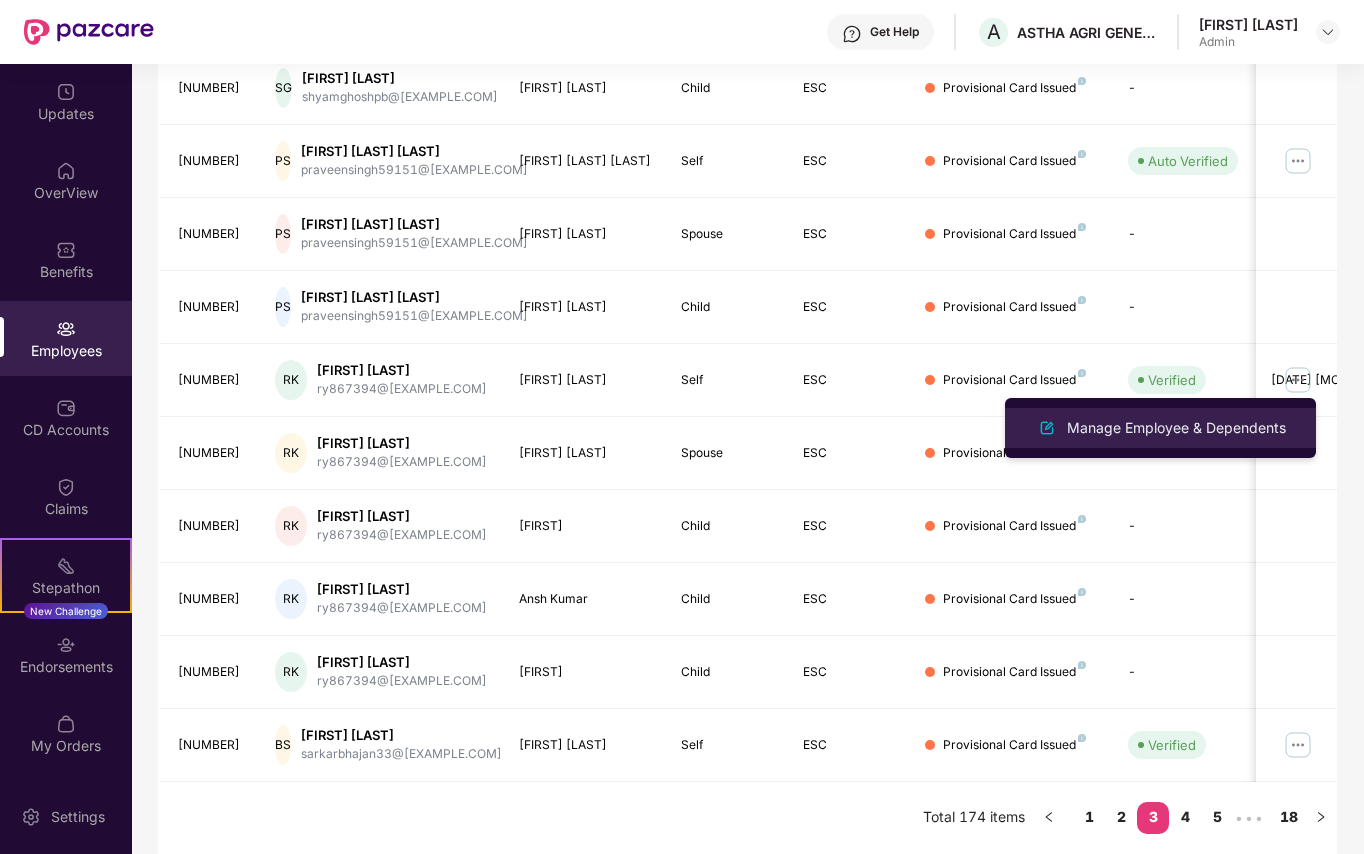 click on "Manage Employee & Dependents" at bounding box center (1176, 428) 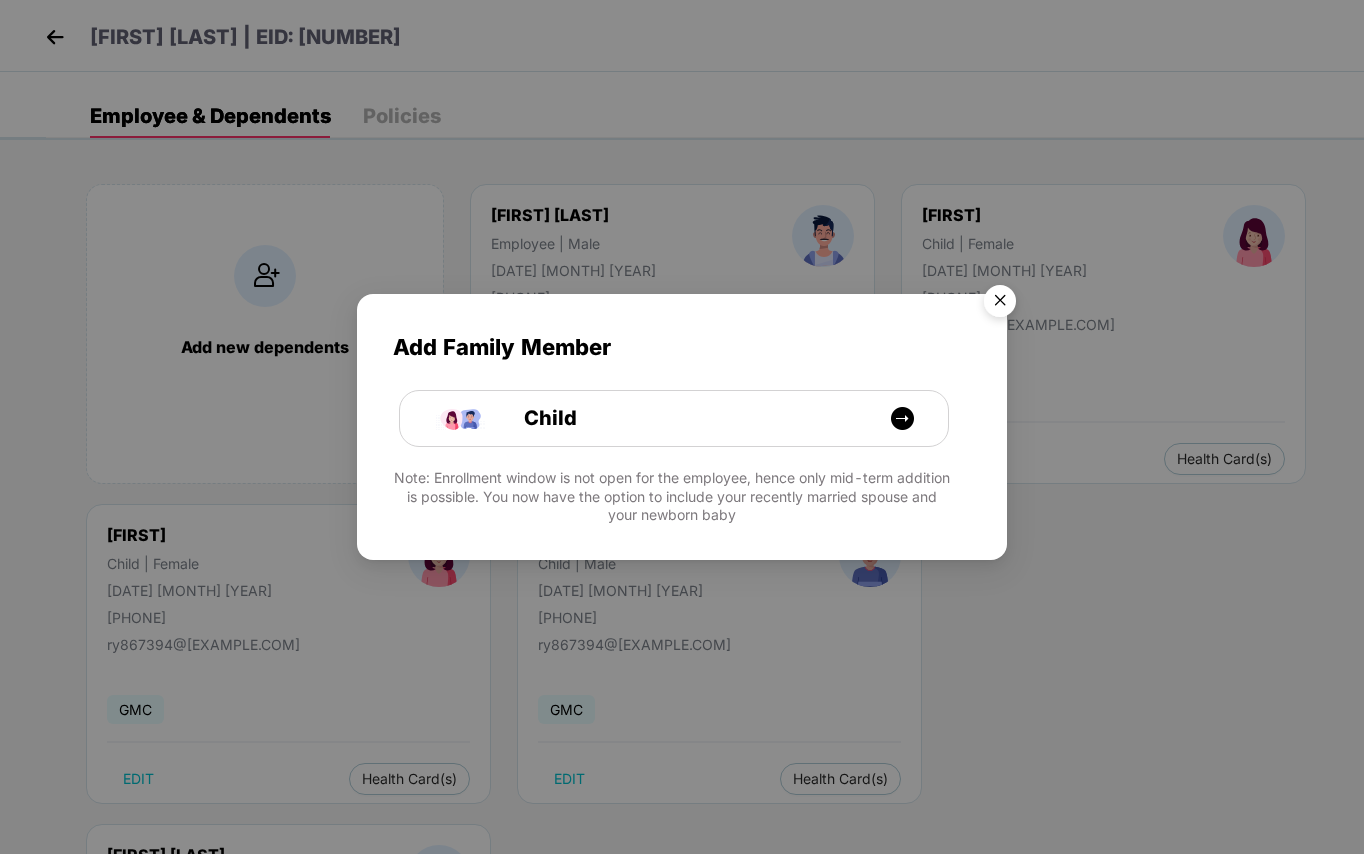 click at bounding box center (1000, 304) 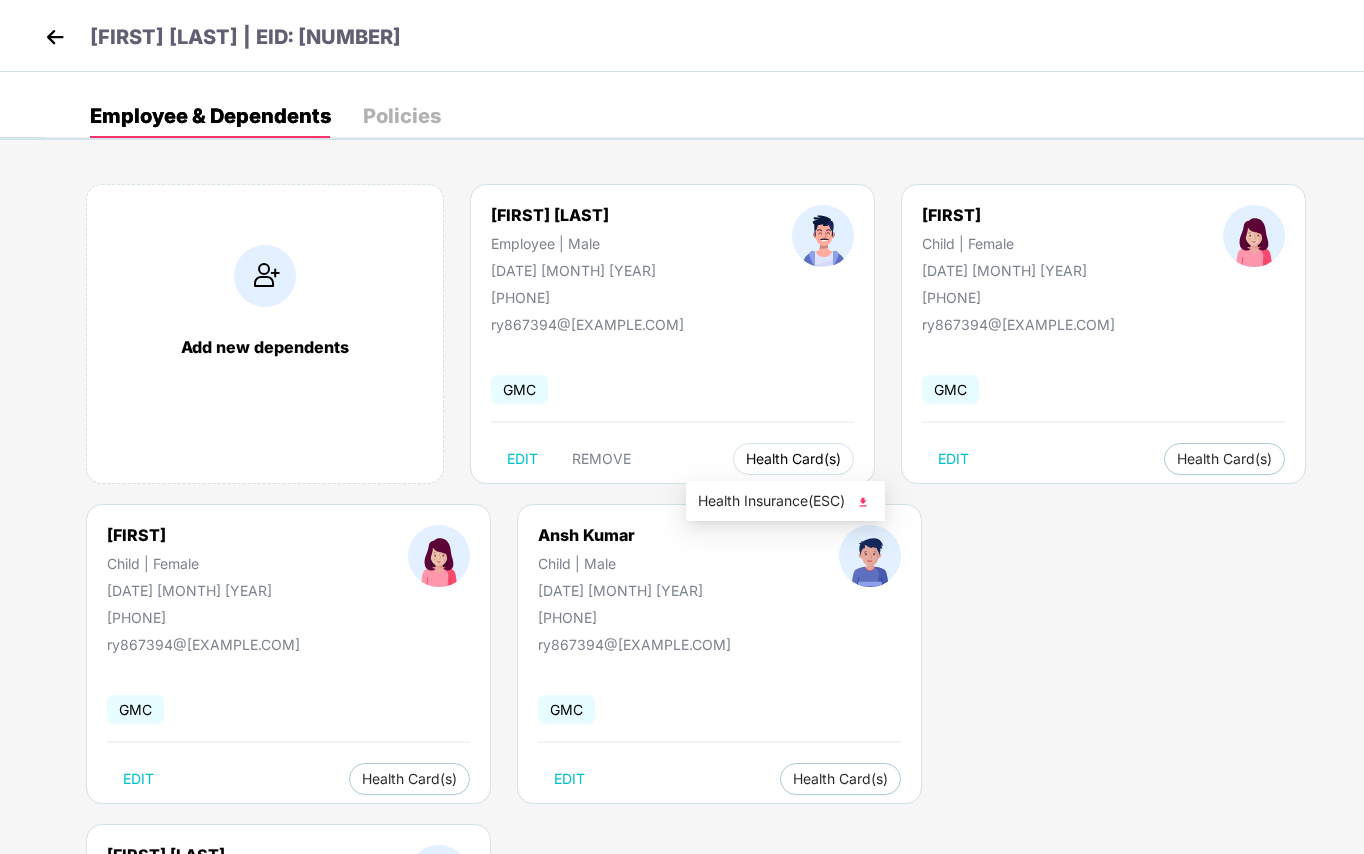click on "Health Card(s)" at bounding box center (793, 459) 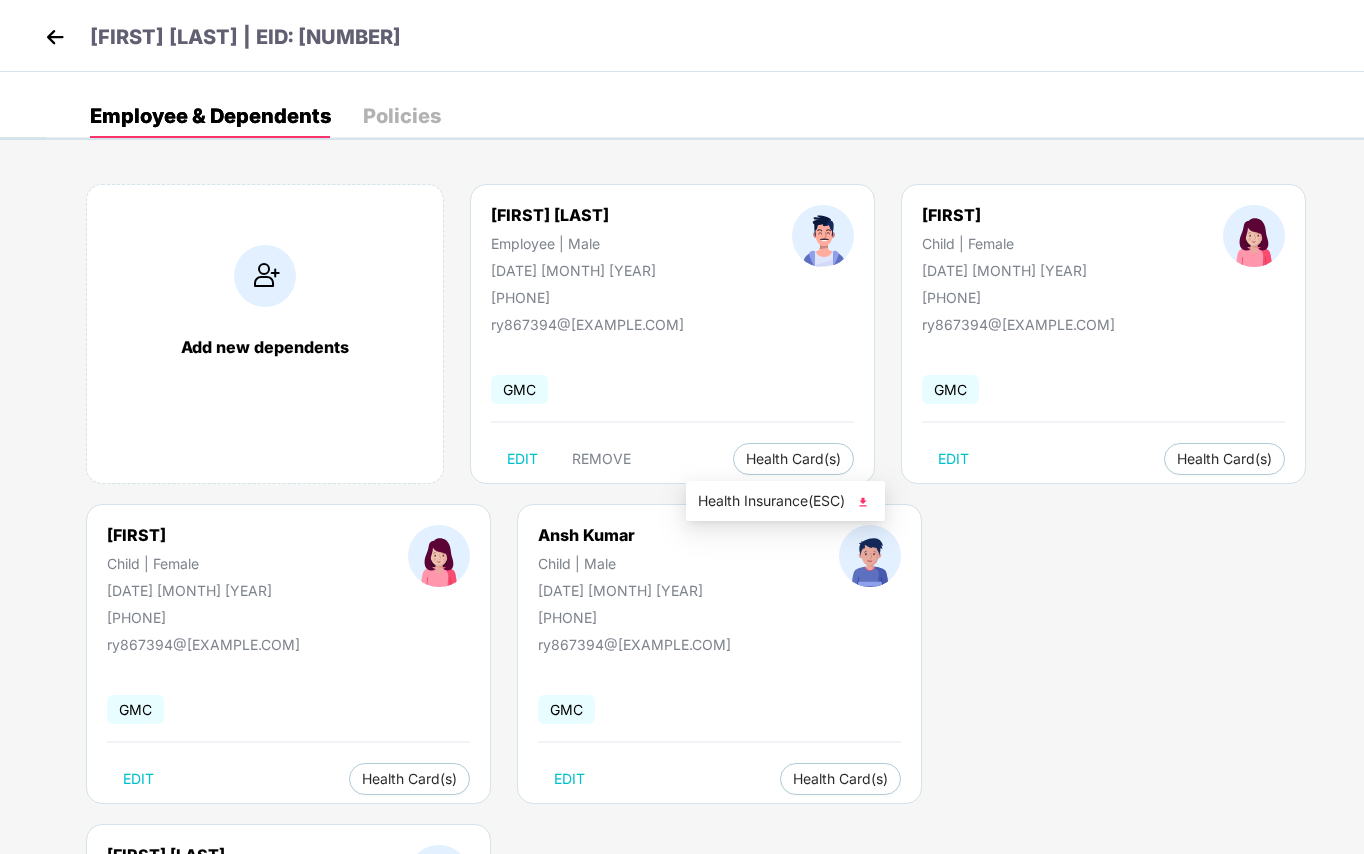 click on "Health Insurance(ESC)" at bounding box center [785, 501] 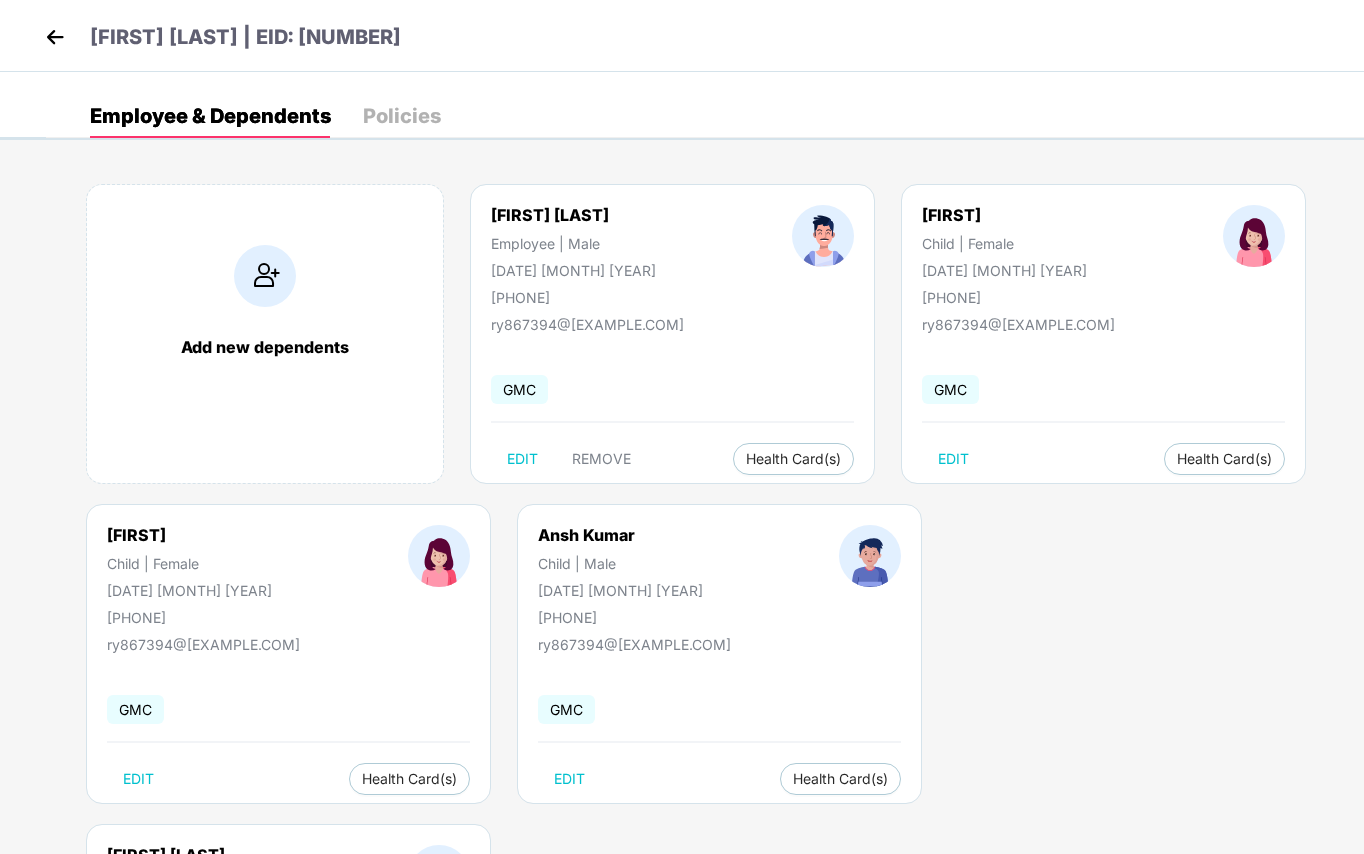 click at bounding box center (55, 37) 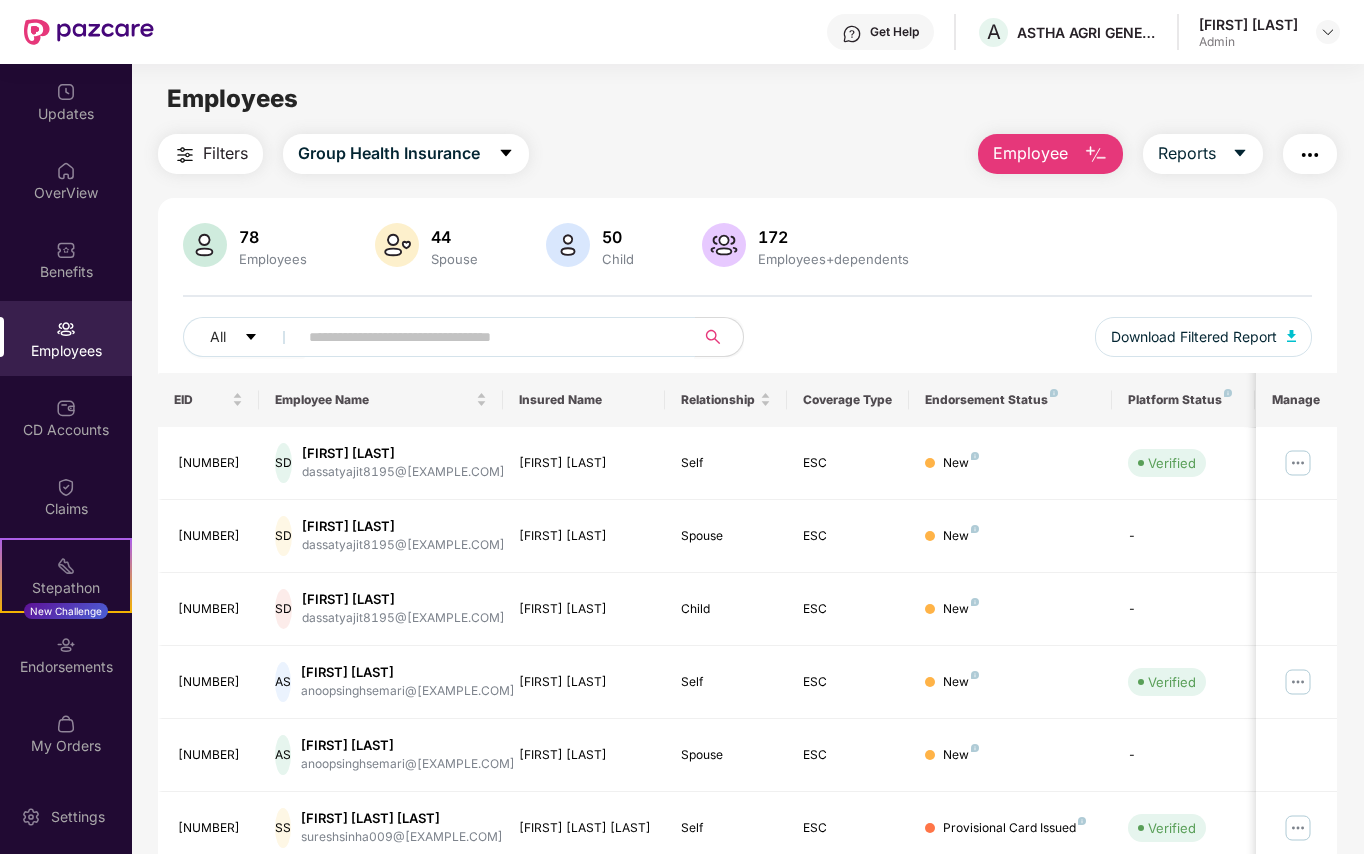 click at bounding box center [488, 337] 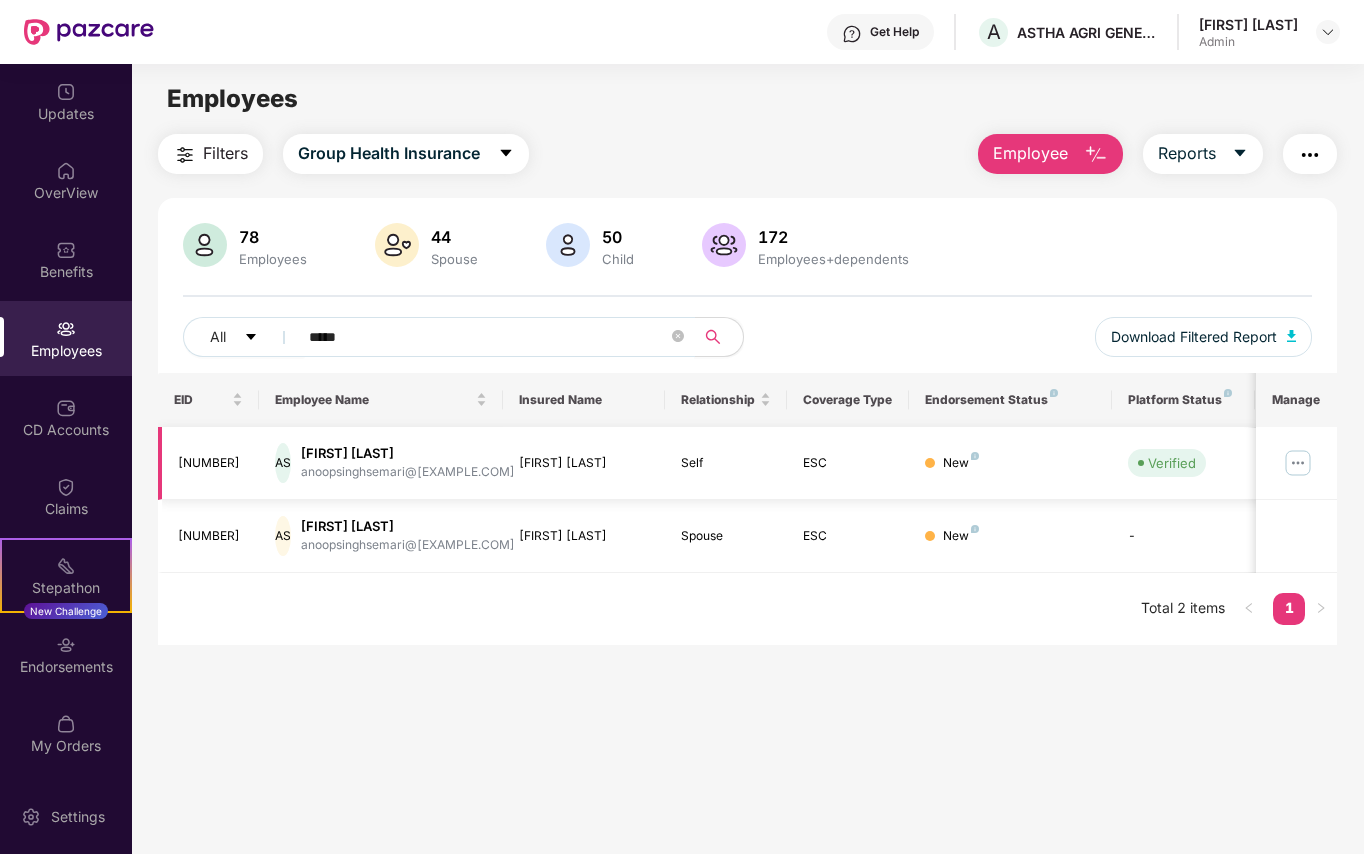 type on "*****" 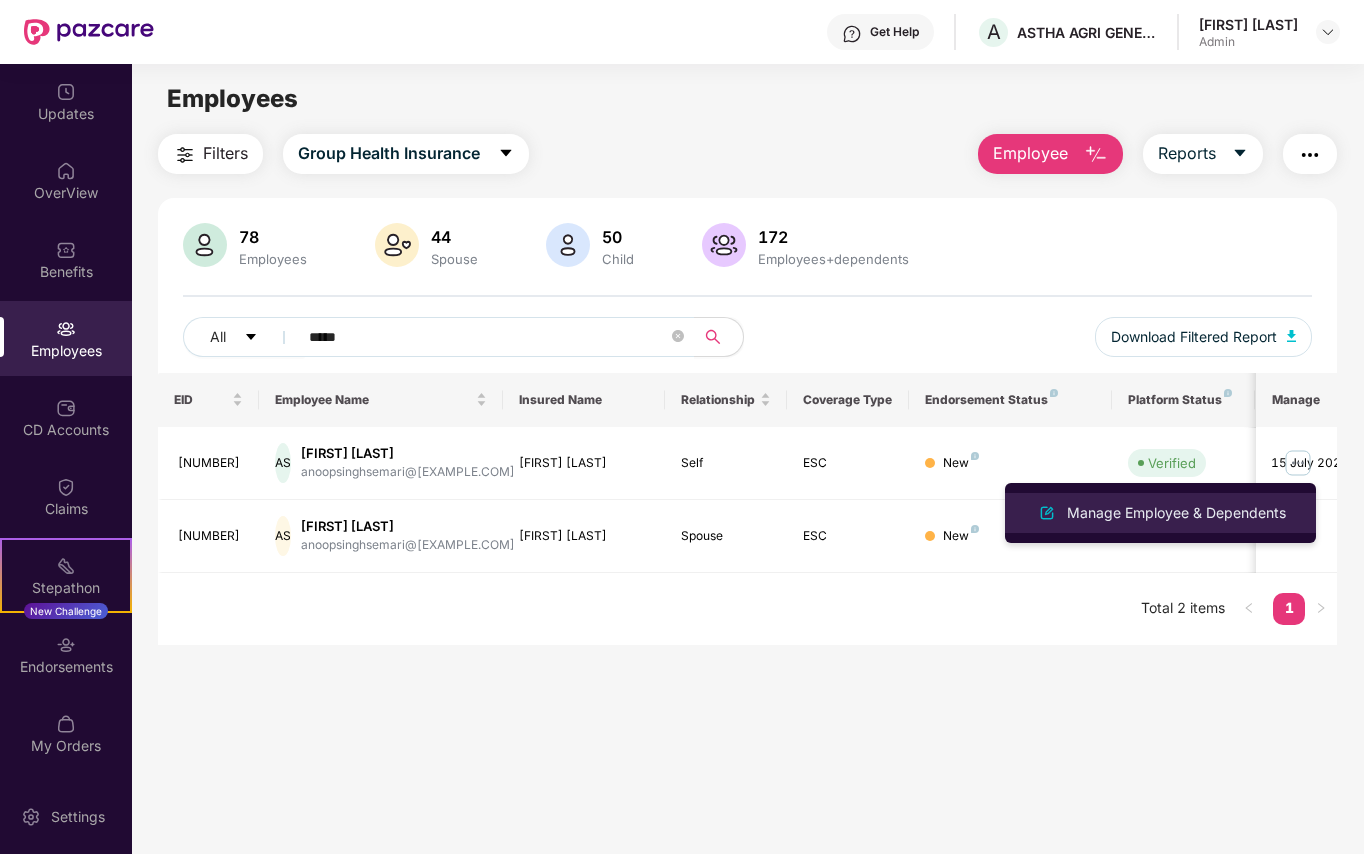 click on "Manage Employee & Dependents" at bounding box center [1176, 513] 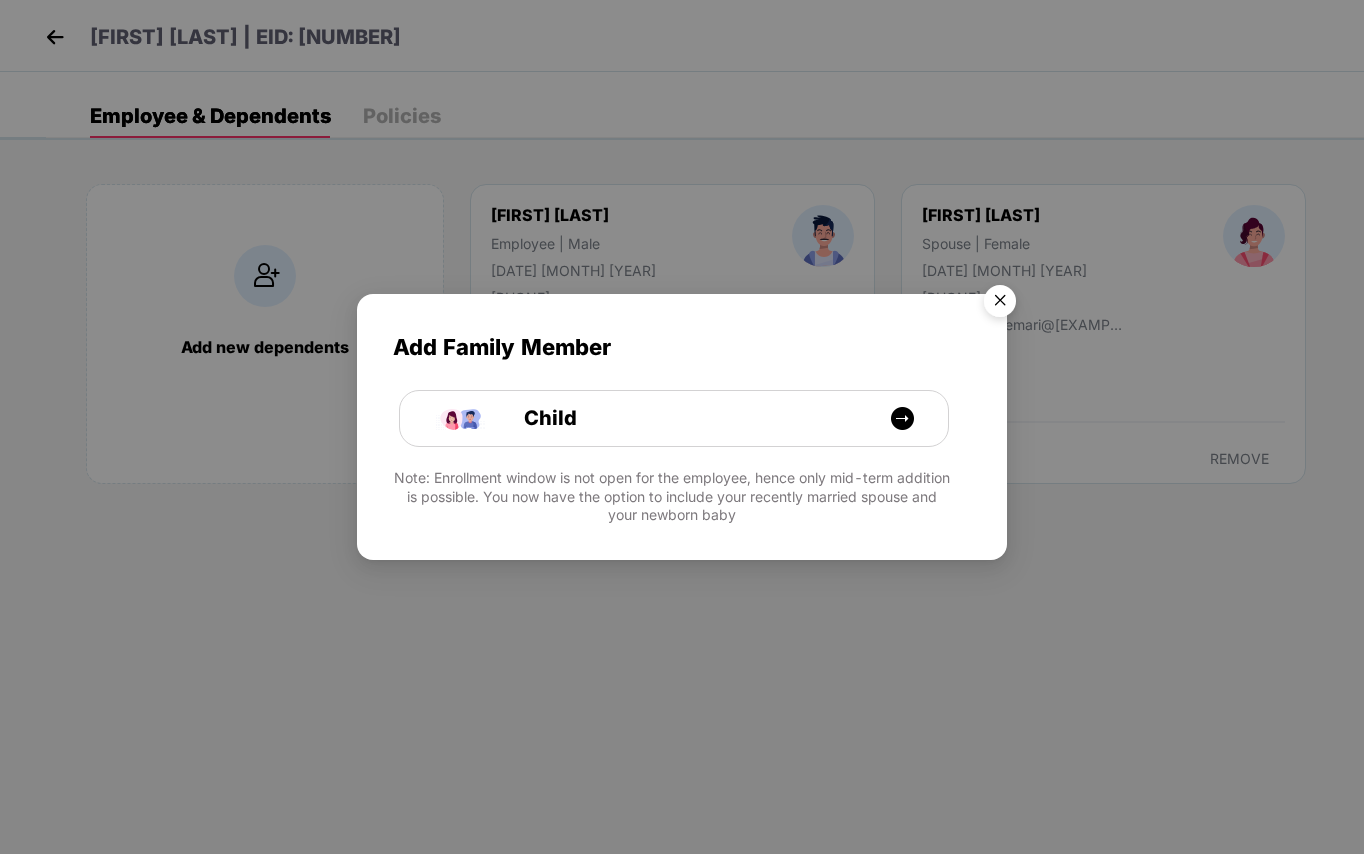 click at bounding box center (1000, 304) 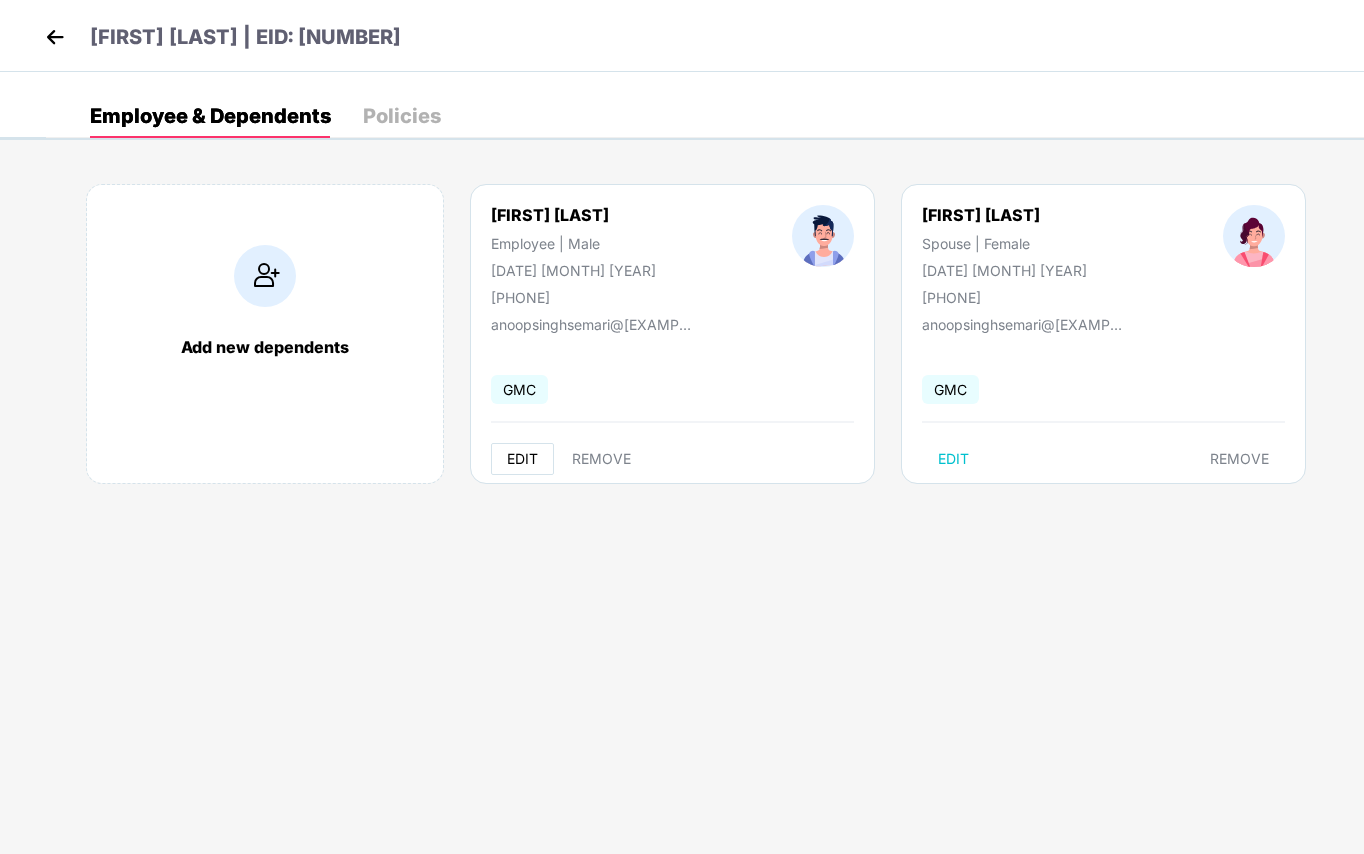 click on "EDIT" at bounding box center (522, 459) 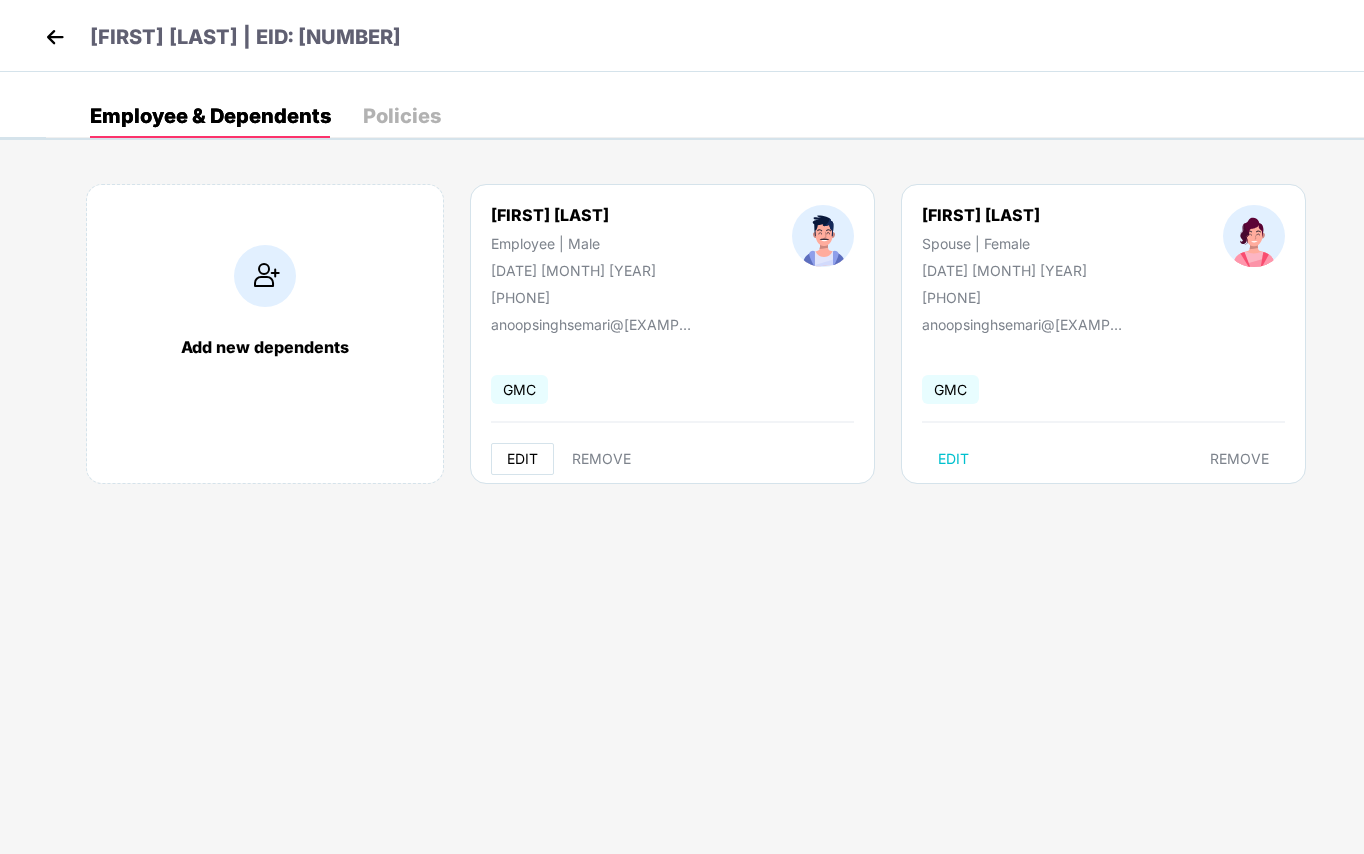 select on "****" 